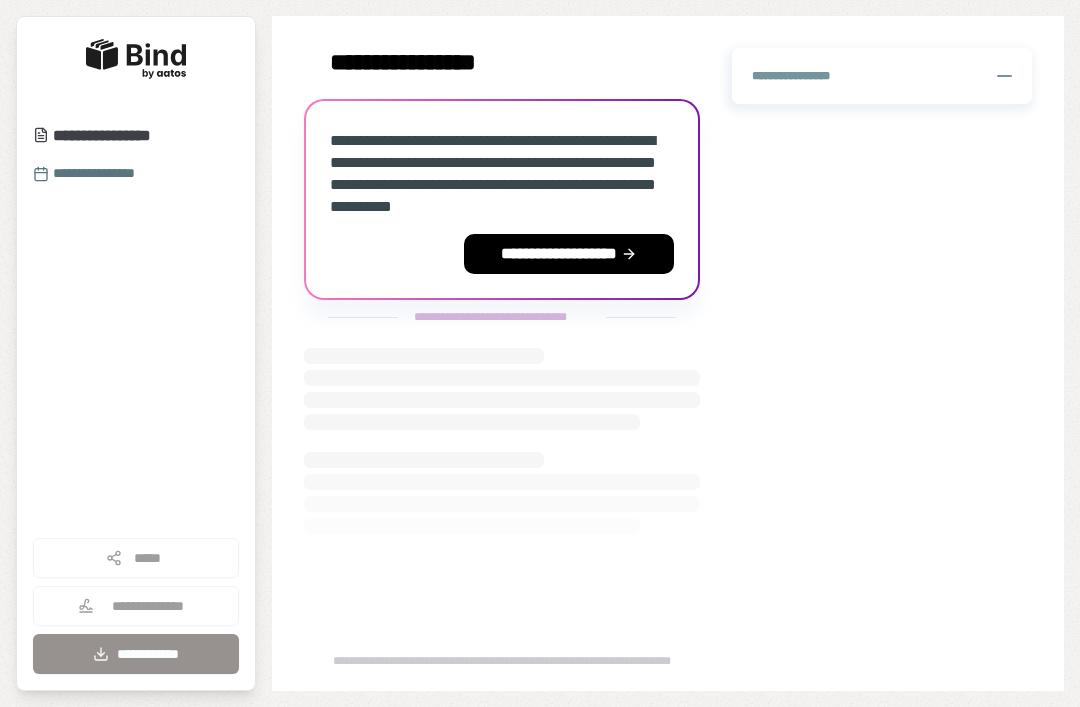 scroll, scrollTop: 0, scrollLeft: 0, axis: both 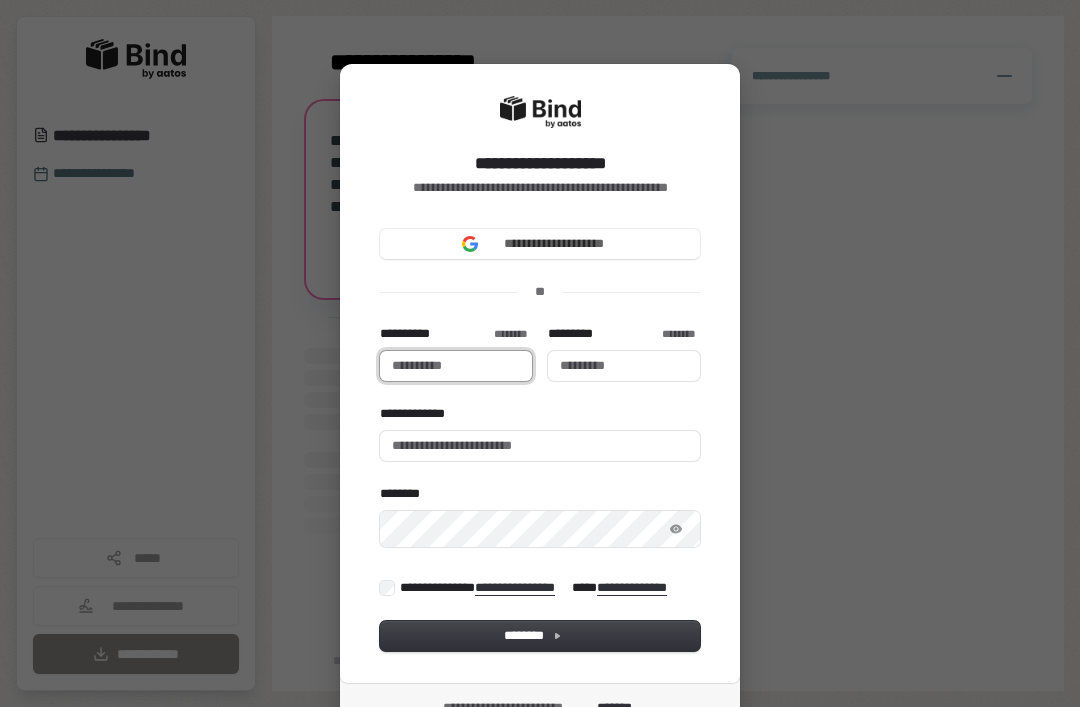 click on "**********" at bounding box center [456, 366] 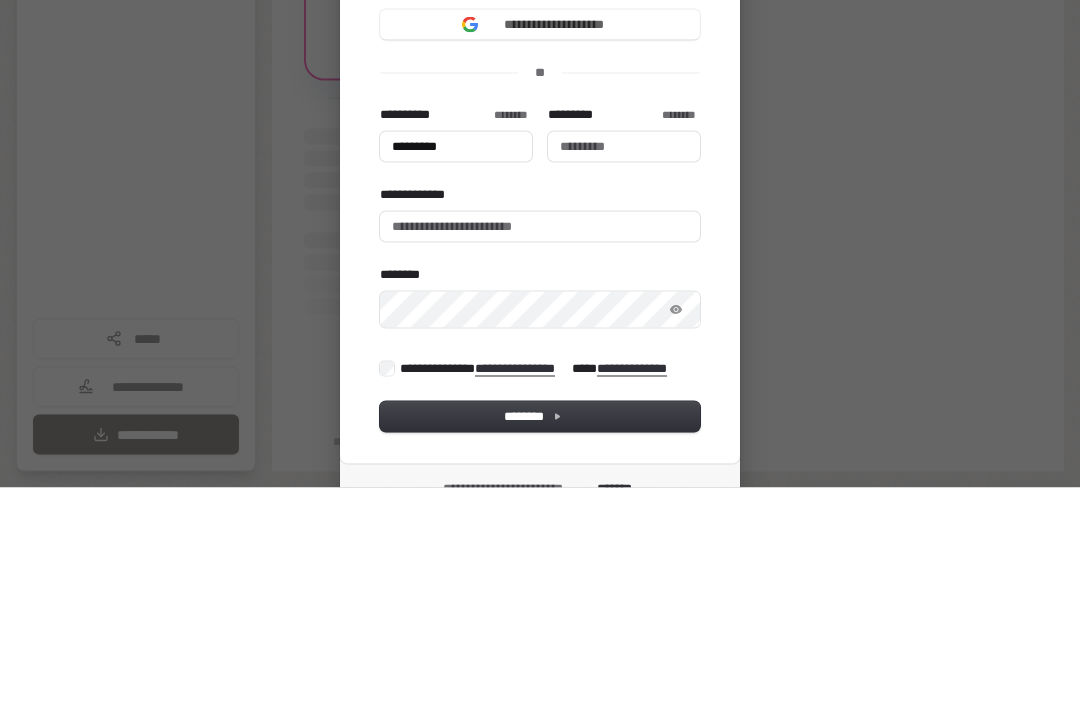 type on "*********" 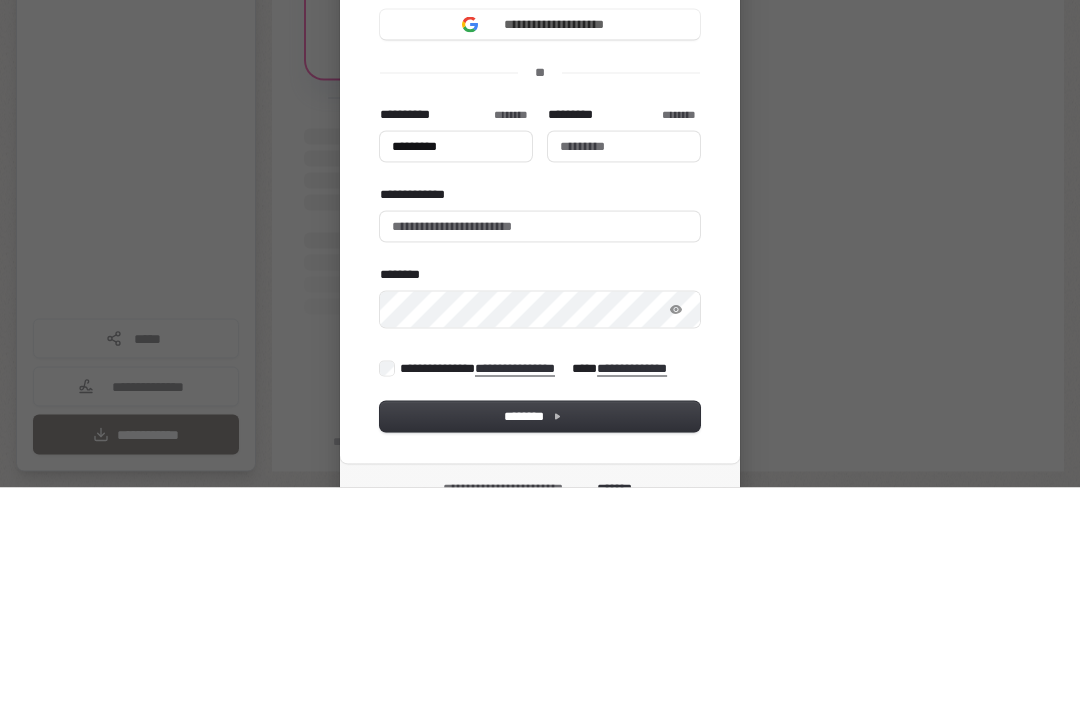 type 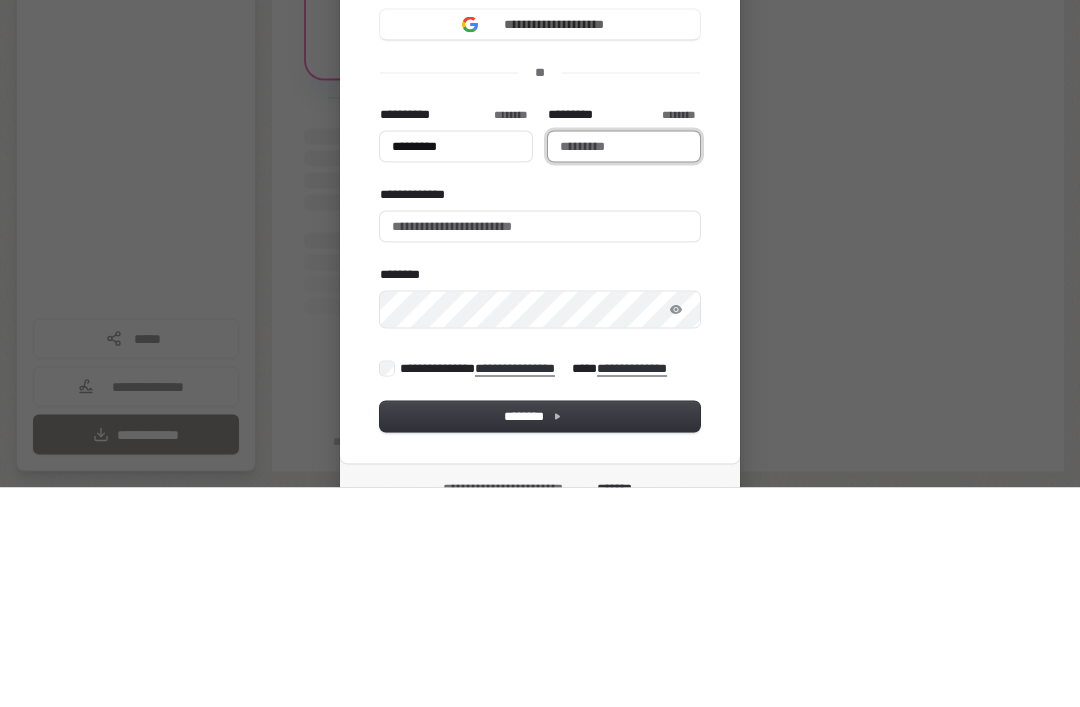 type on "*********" 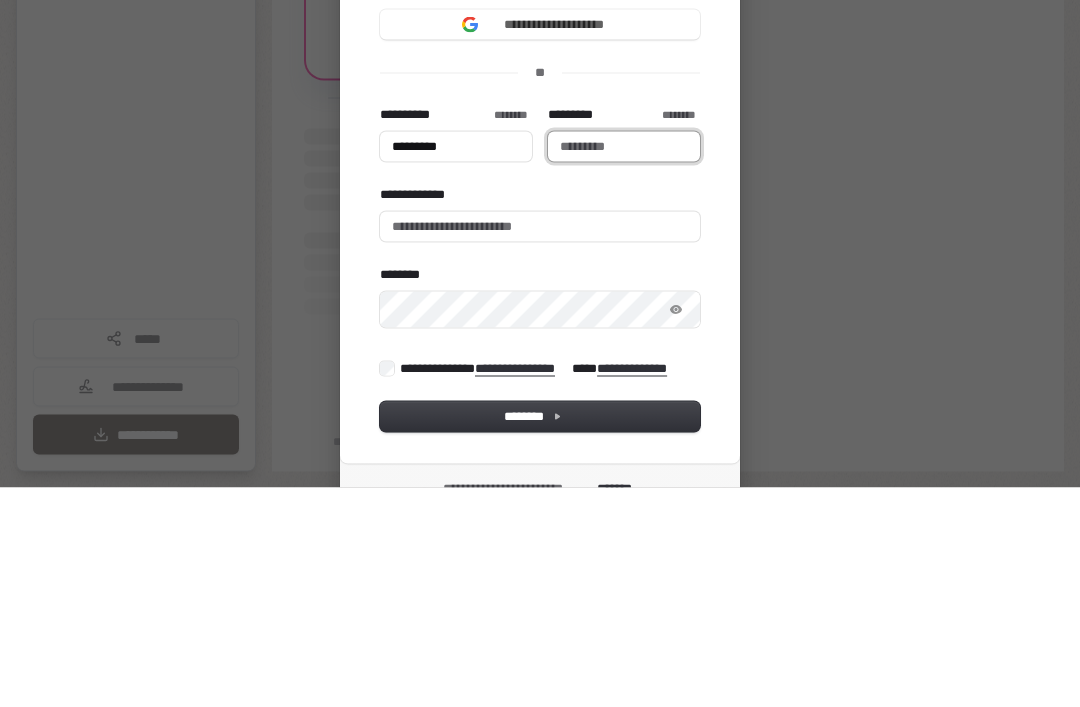 type 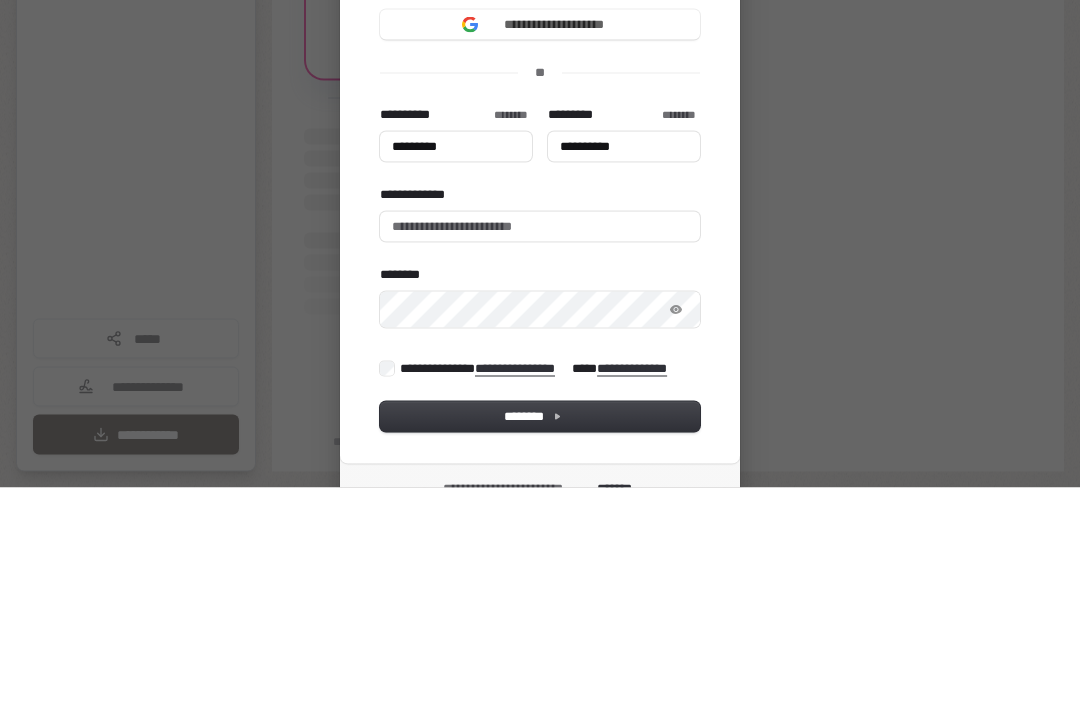 type on "*********" 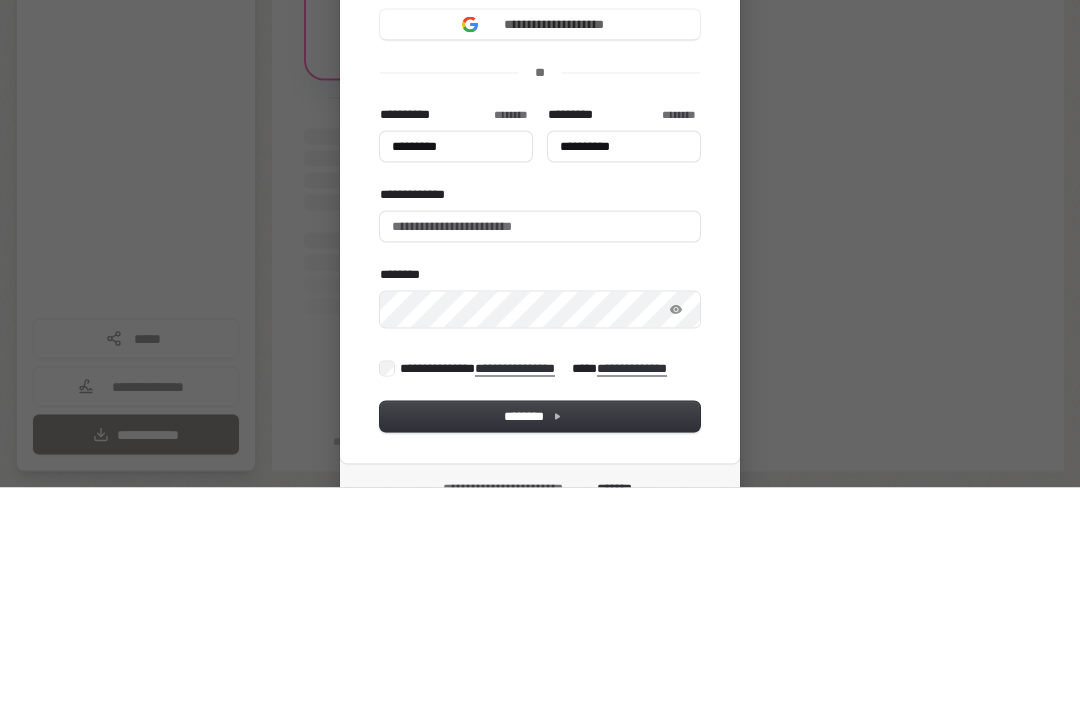 type on "**********" 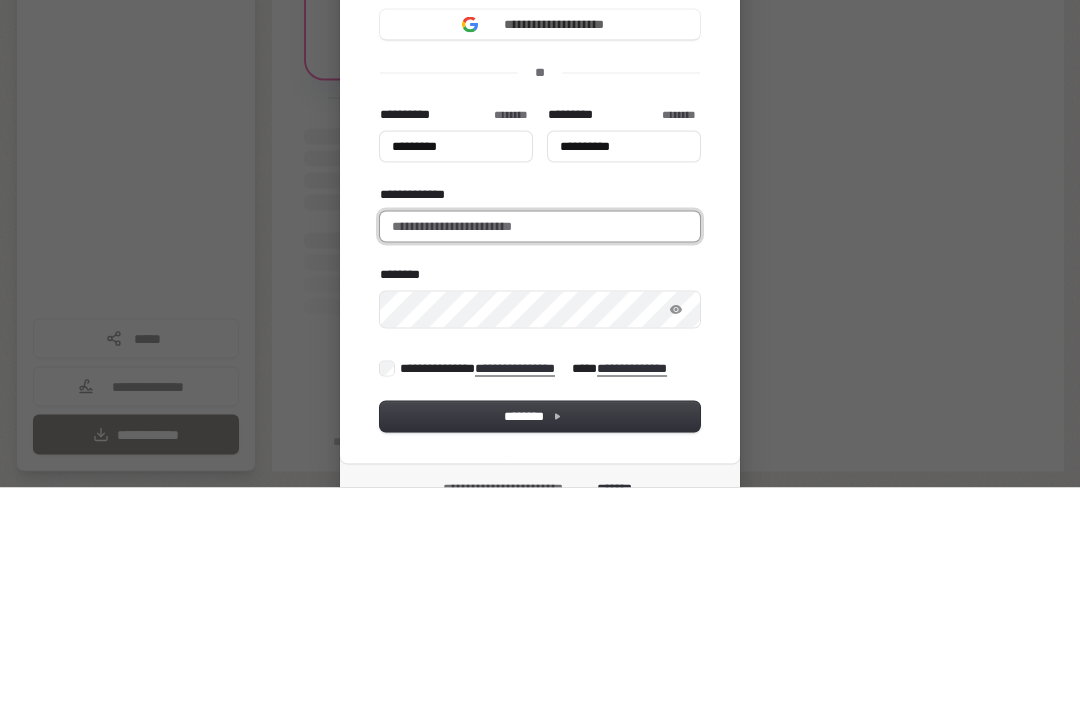 type on "*********" 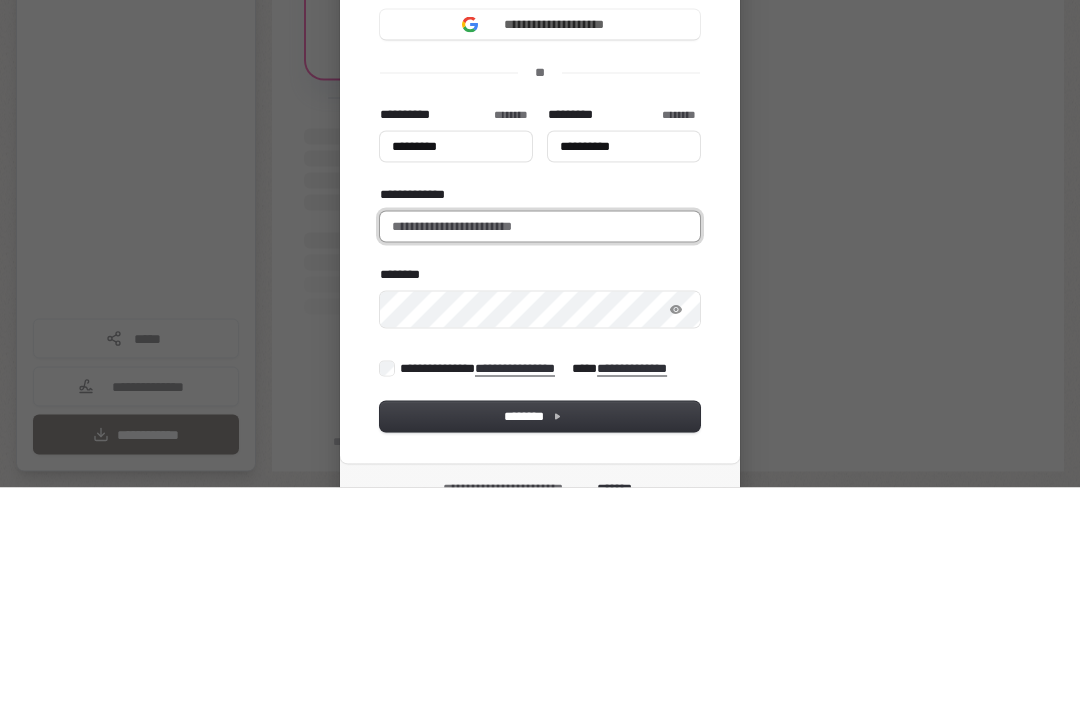 type on "**********" 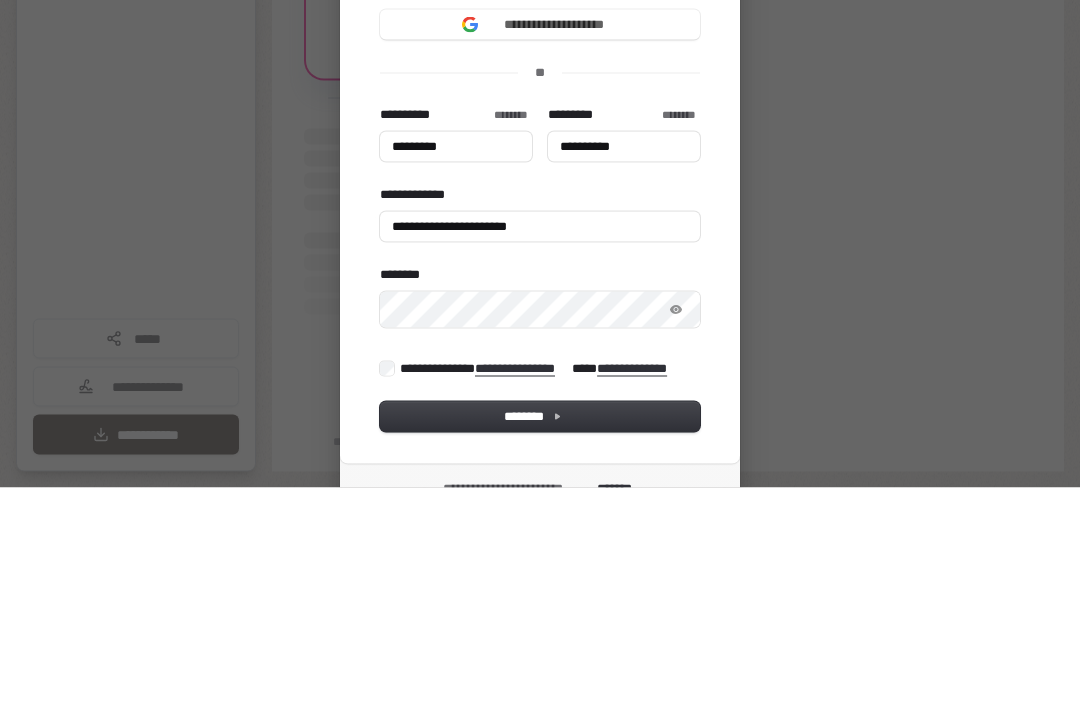 type on "*********" 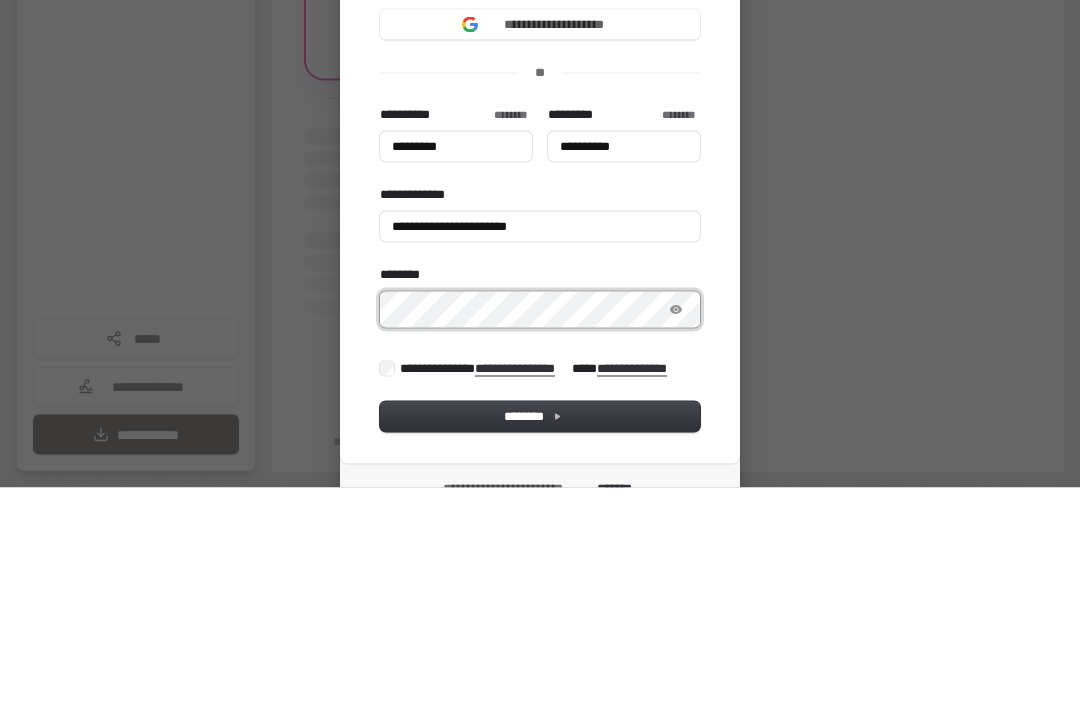 type on "*********" 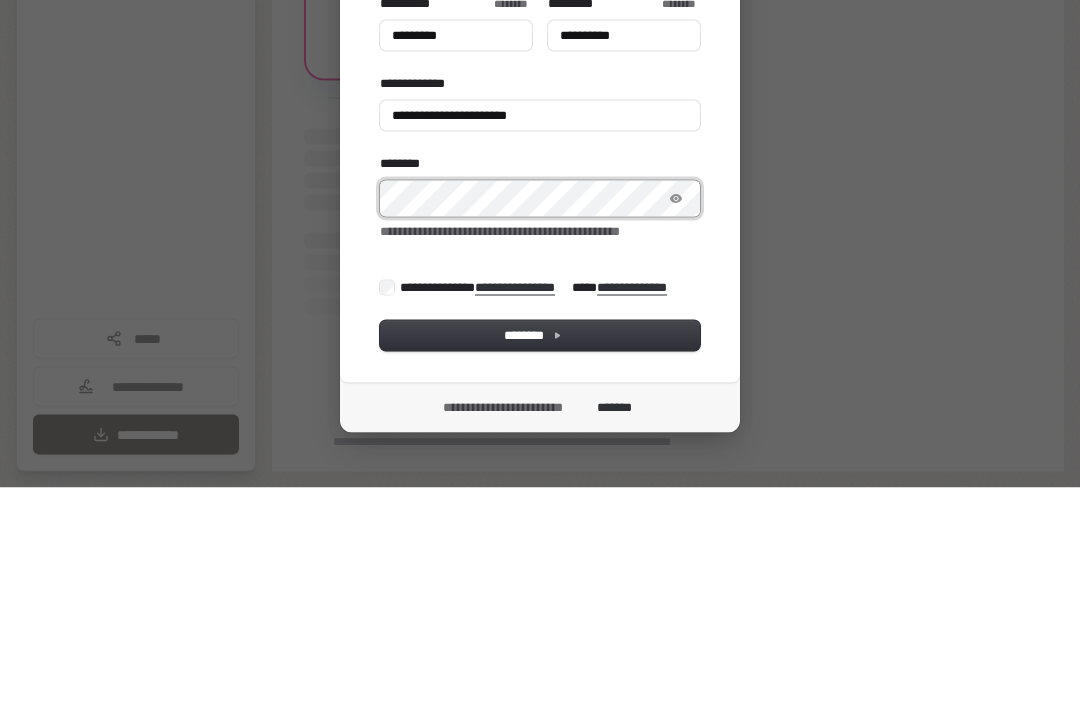 scroll, scrollTop: 125, scrollLeft: 0, axis: vertical 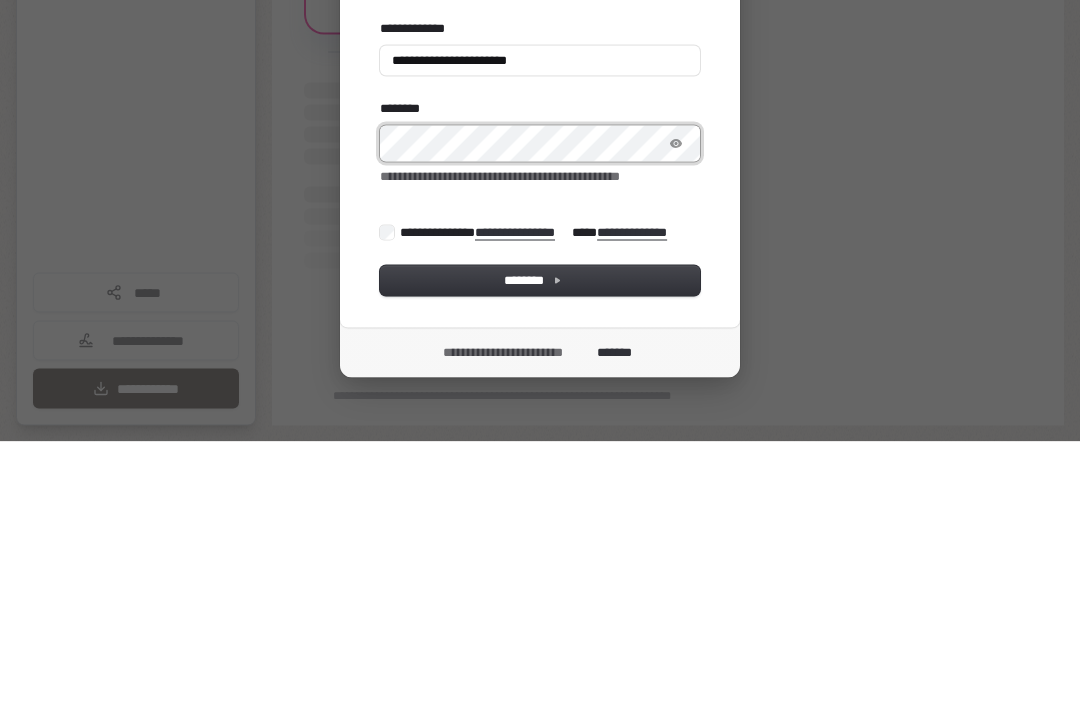 type on "*********" 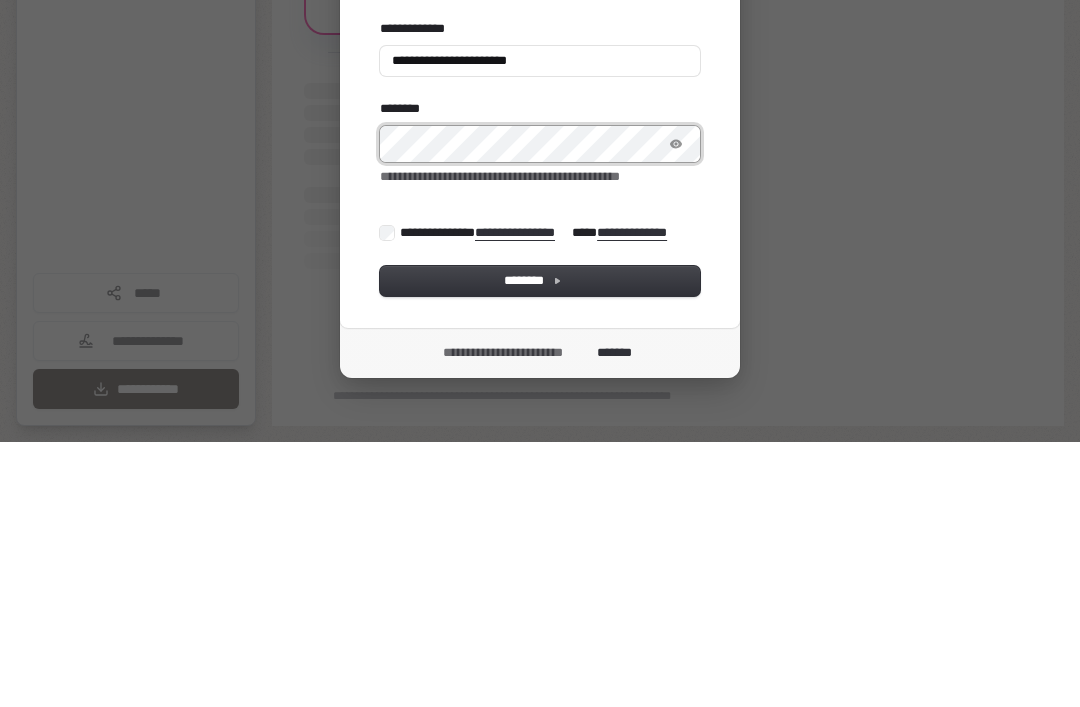 type on "*********" 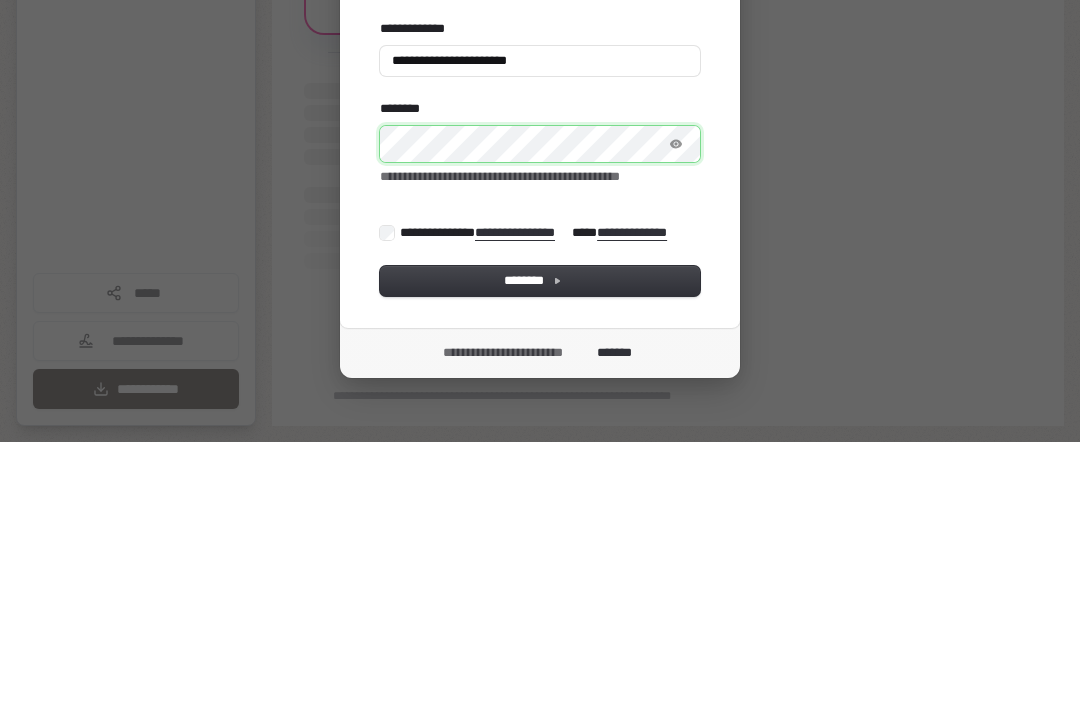 type on "*********" 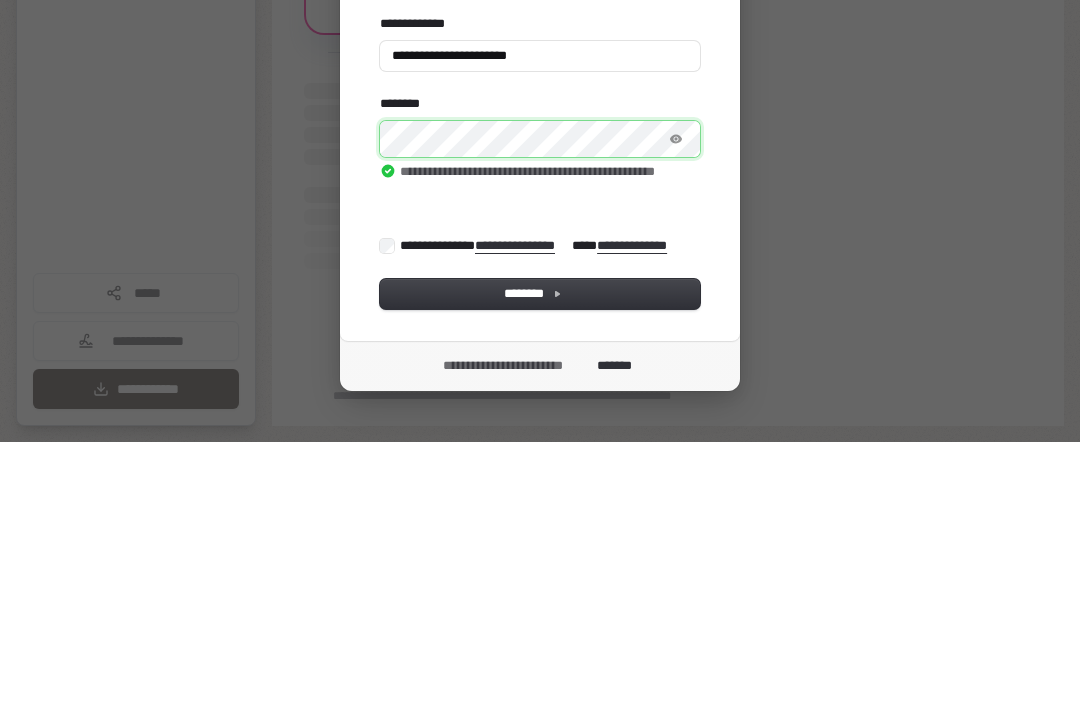 type on "*********" 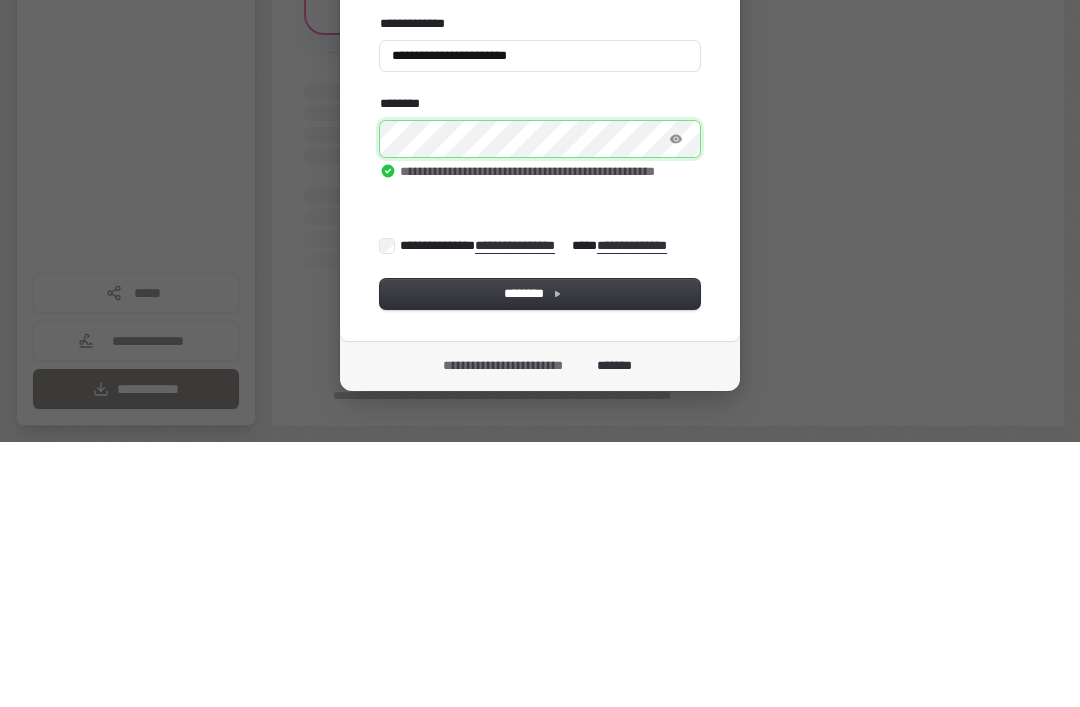 type on "*********" 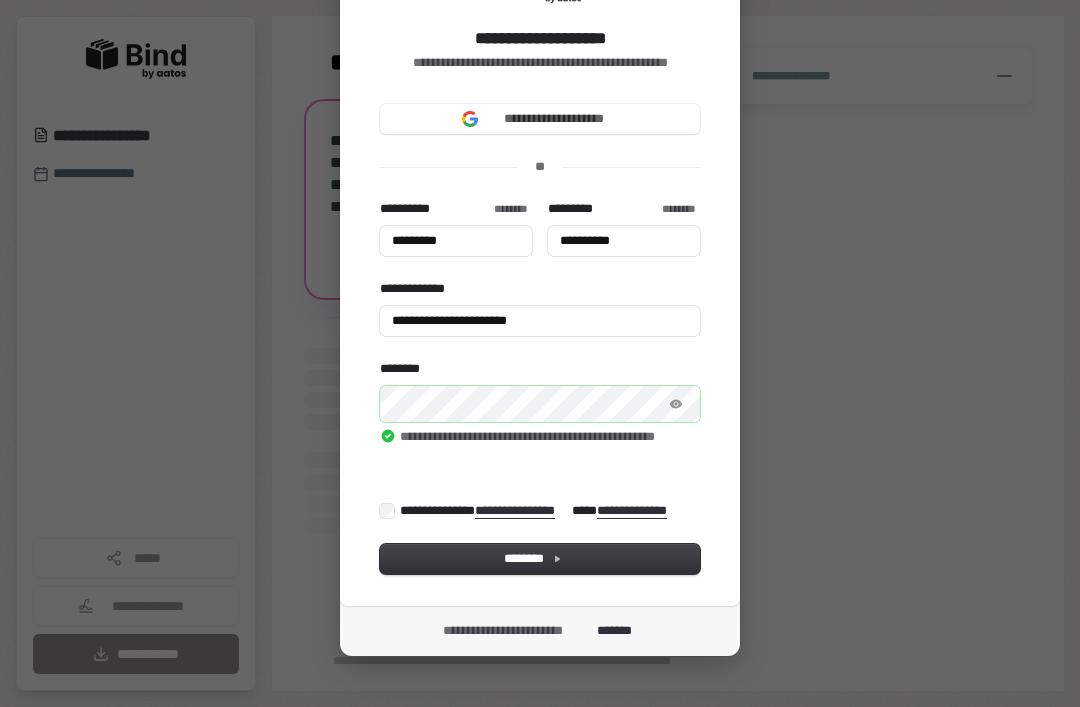 click on "**********" at bounding box center [540, 272] 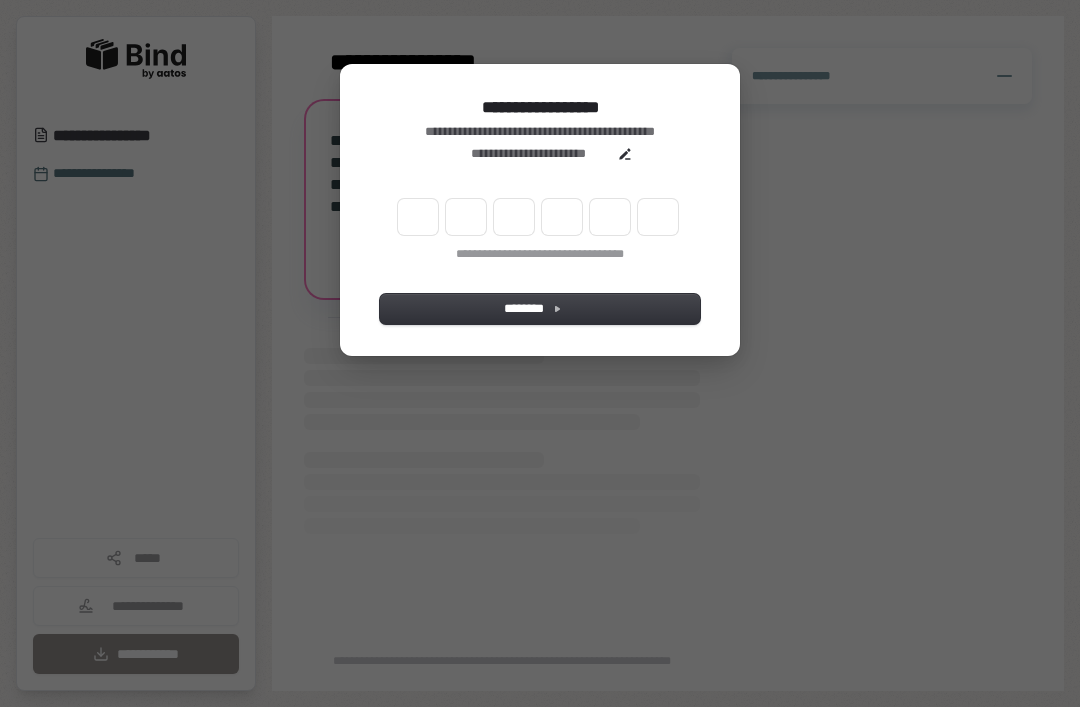 scroll, scrollTop: 0, scrollLeft: 0, axis: both 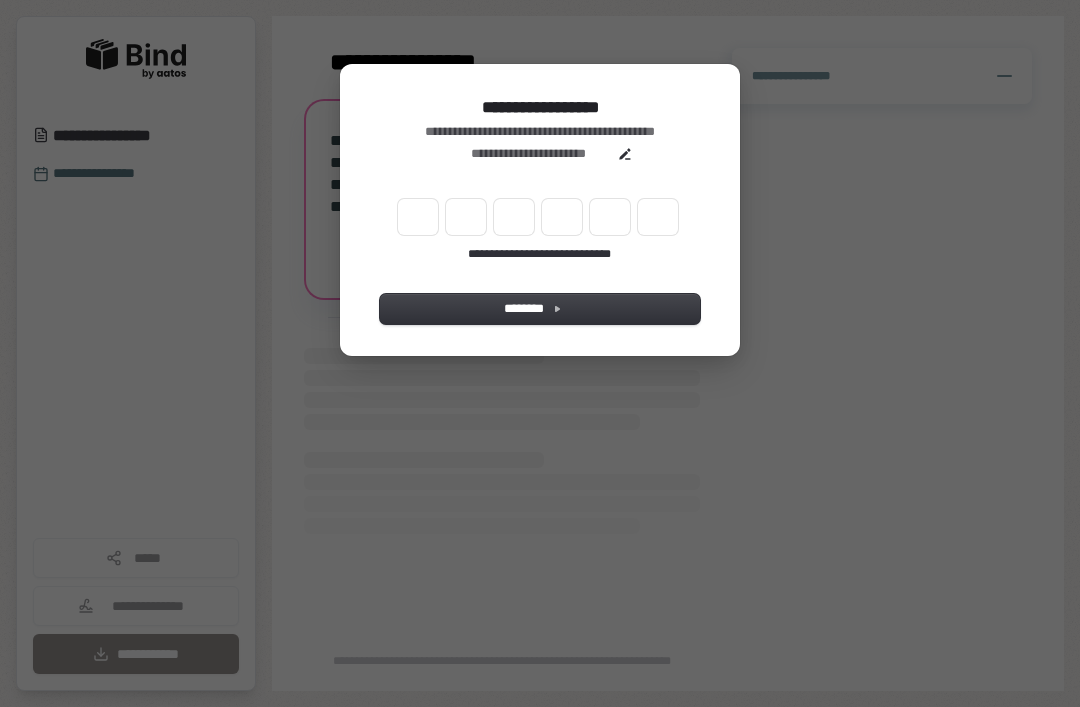 click at bounding box center (418, 217) 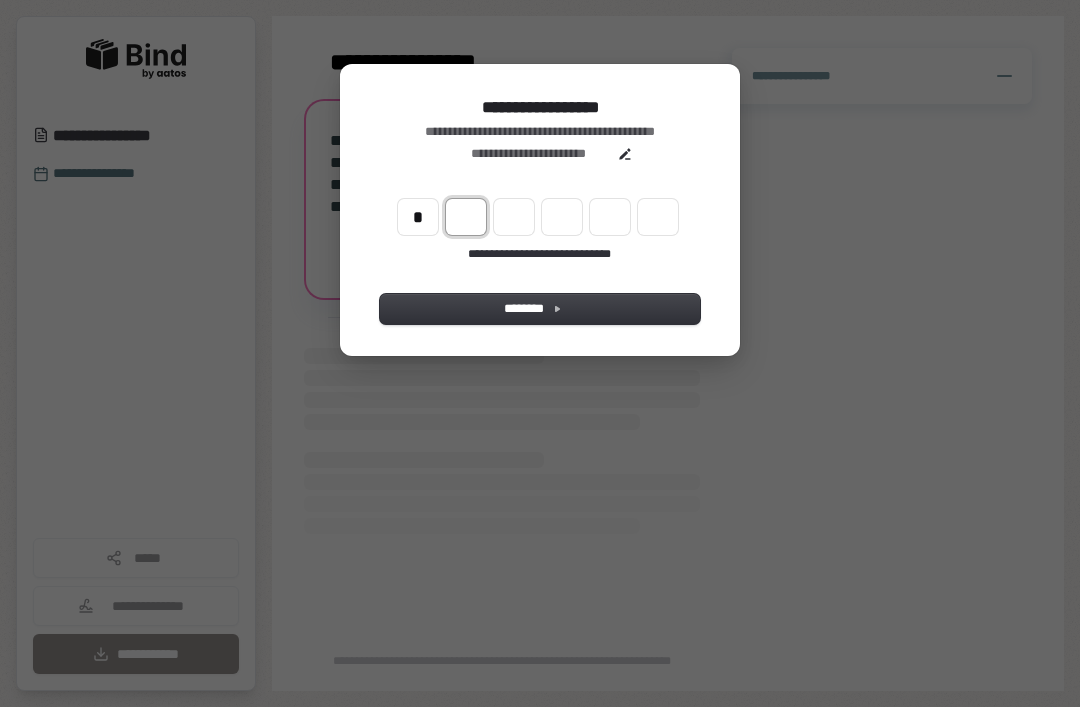type on "*" 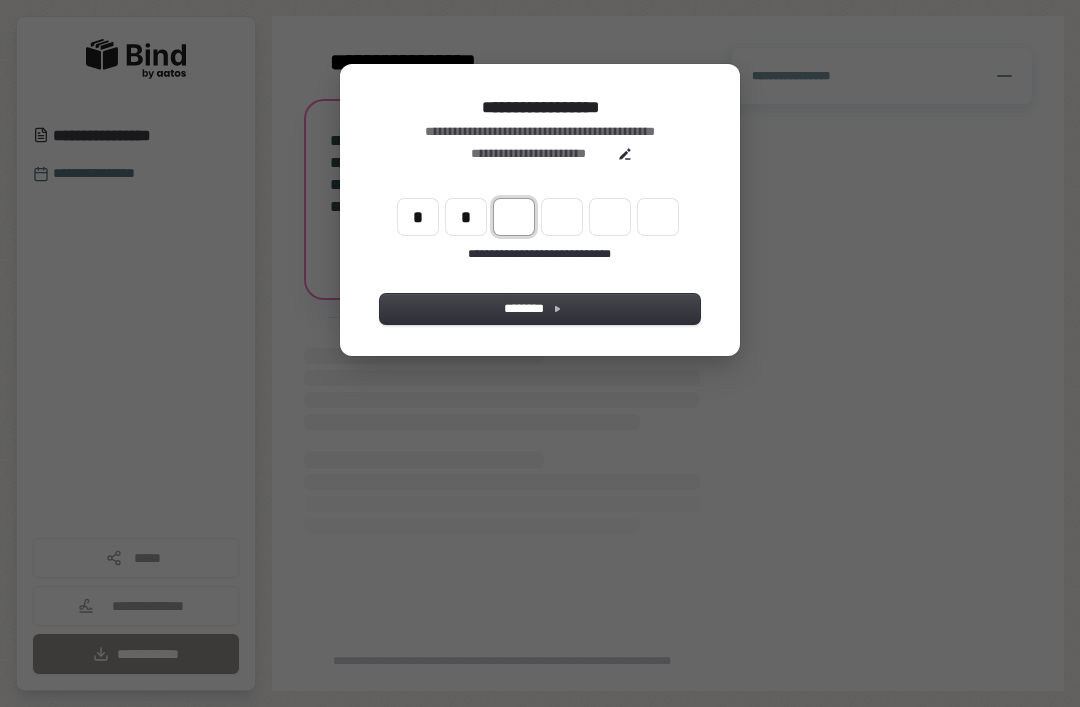 type on "**" 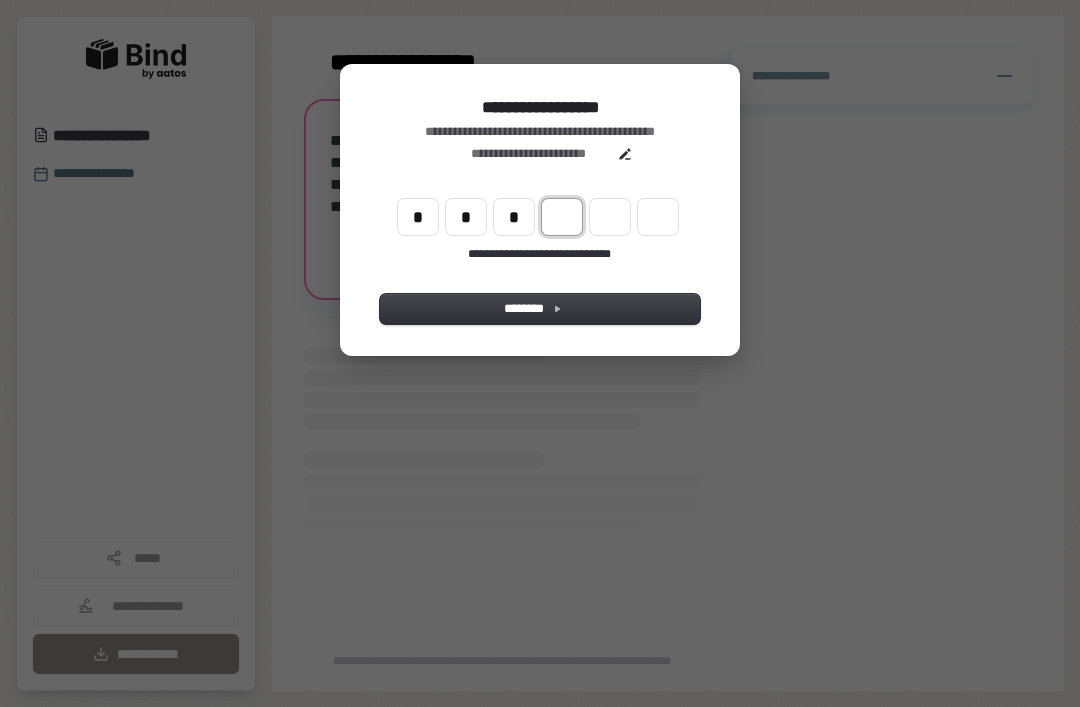 type on "***" 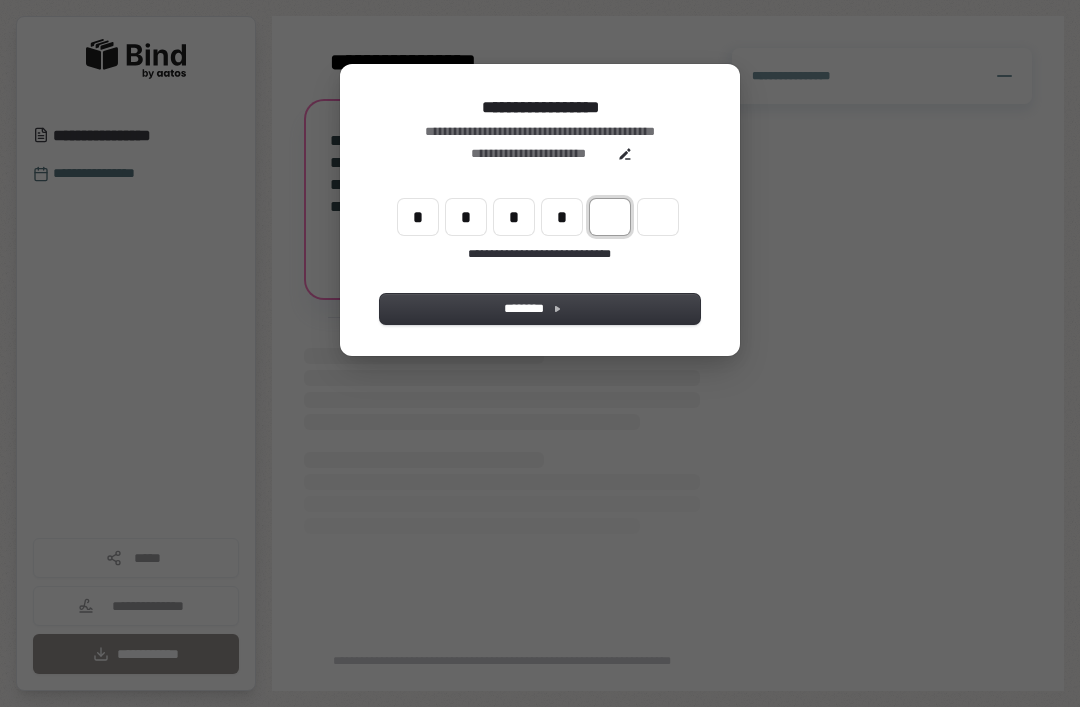 type on "****" 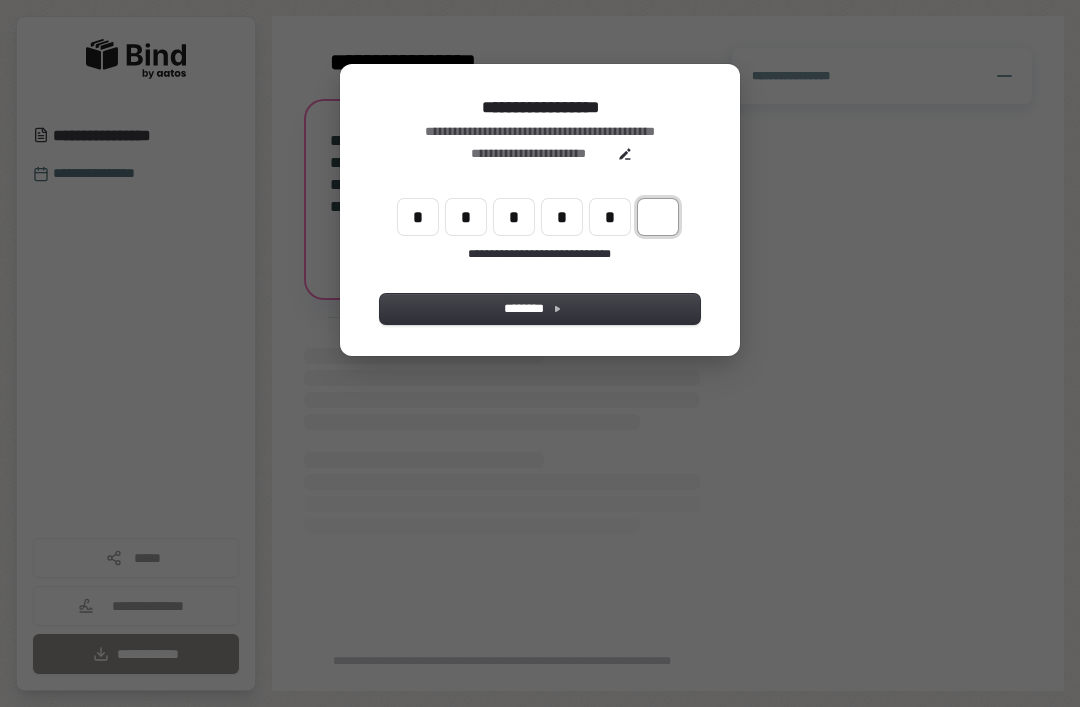 type on "*****" 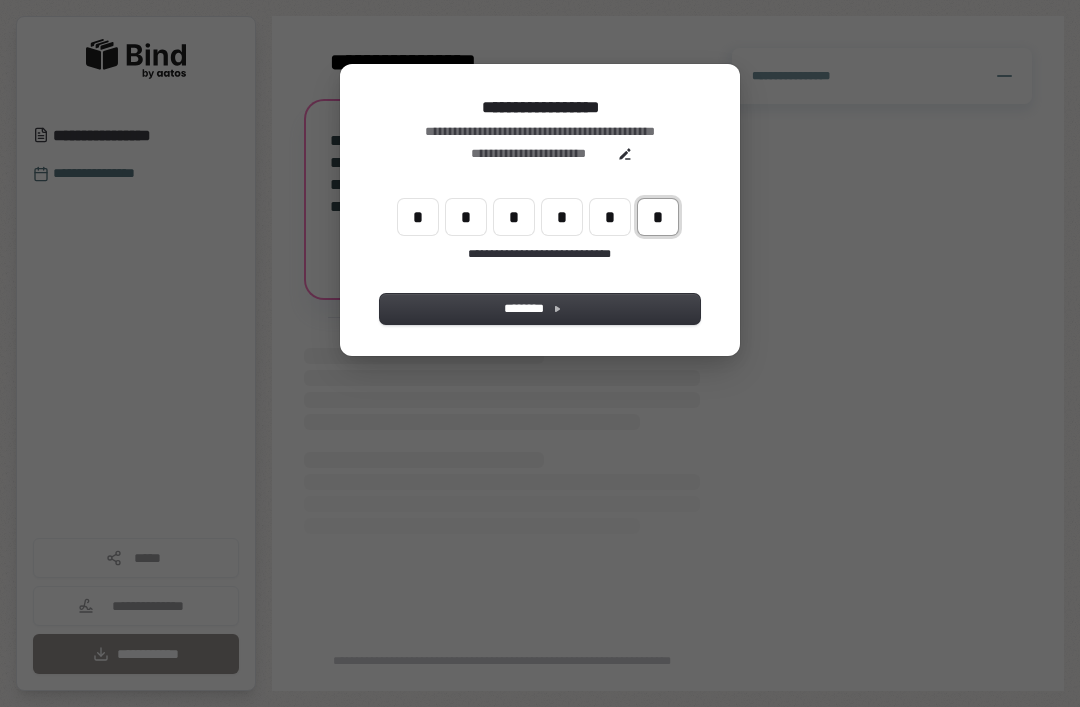 type on "*" 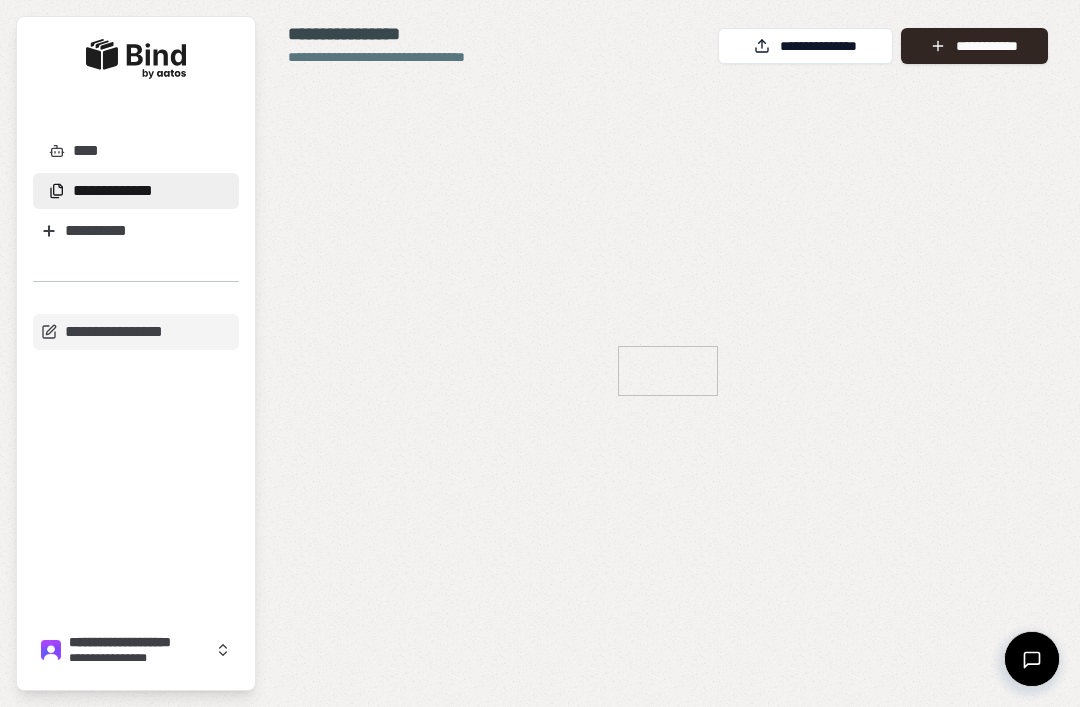 scroll, scrollTop: 0, scrollLeft: 0, axis: both 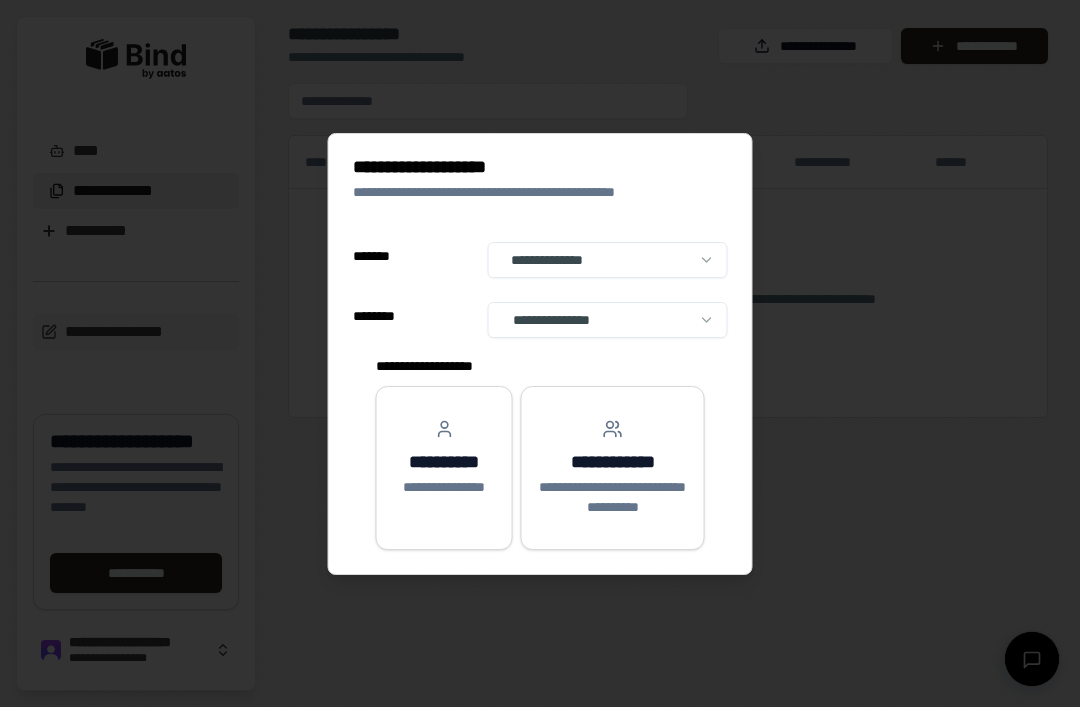 select on "**" 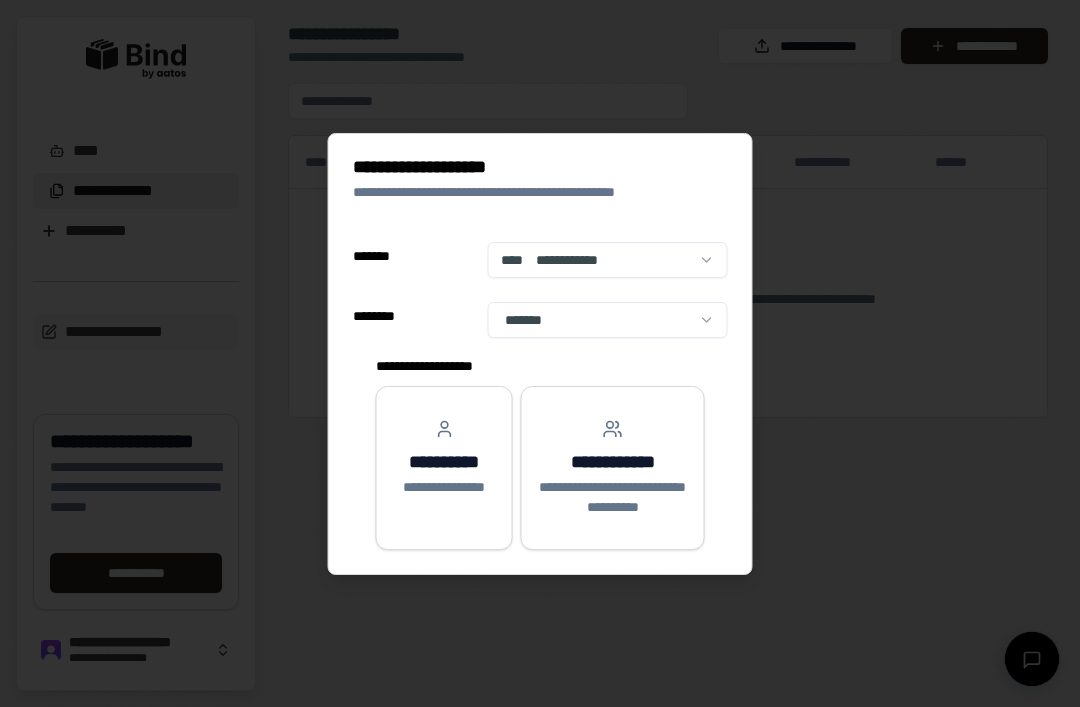 click on "**********" at bounding box center [608, 260] 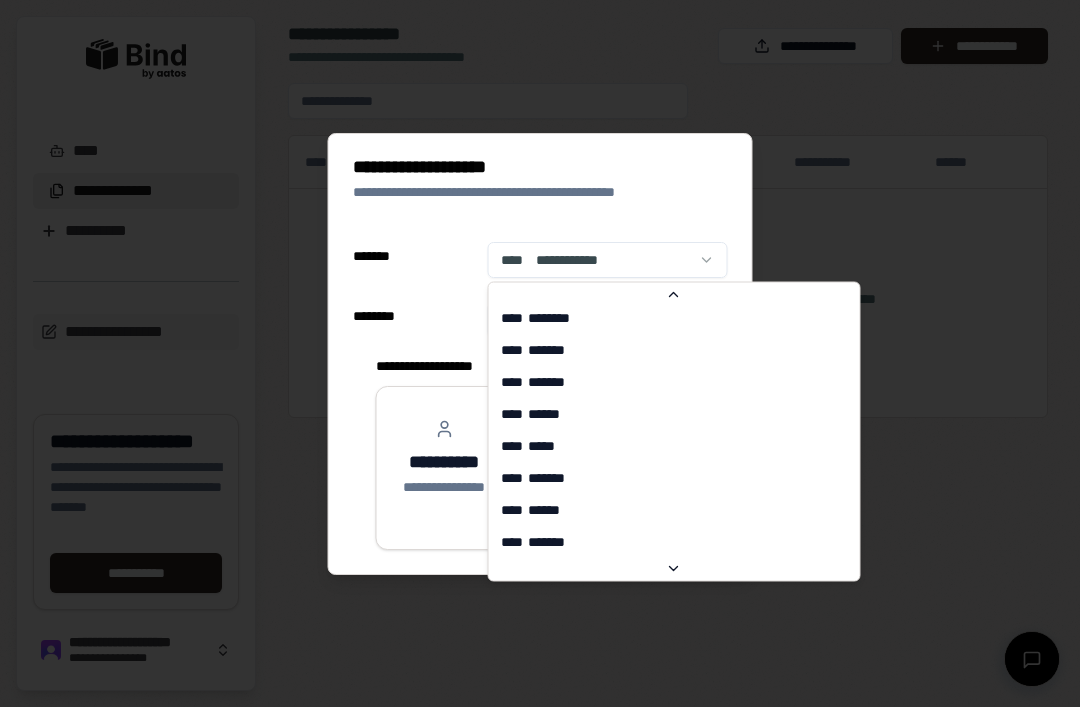 scroll, scrollTop: 783, scrollLeft: 0, axis: vertical 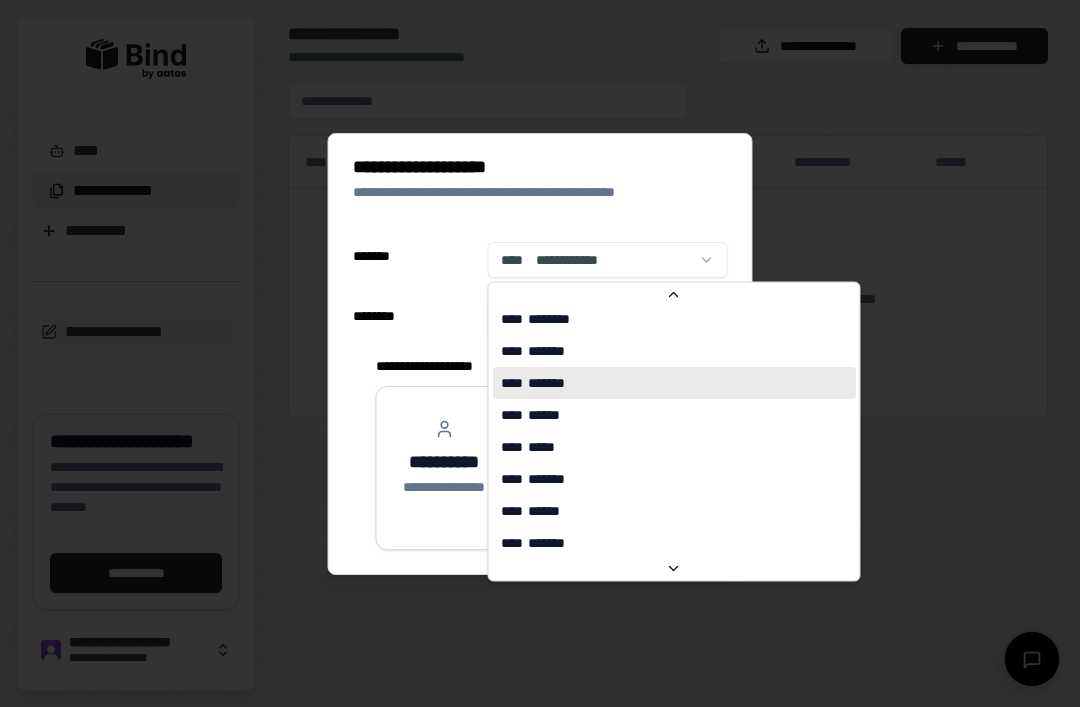 click on "*******" at bounding box center [553, 384] 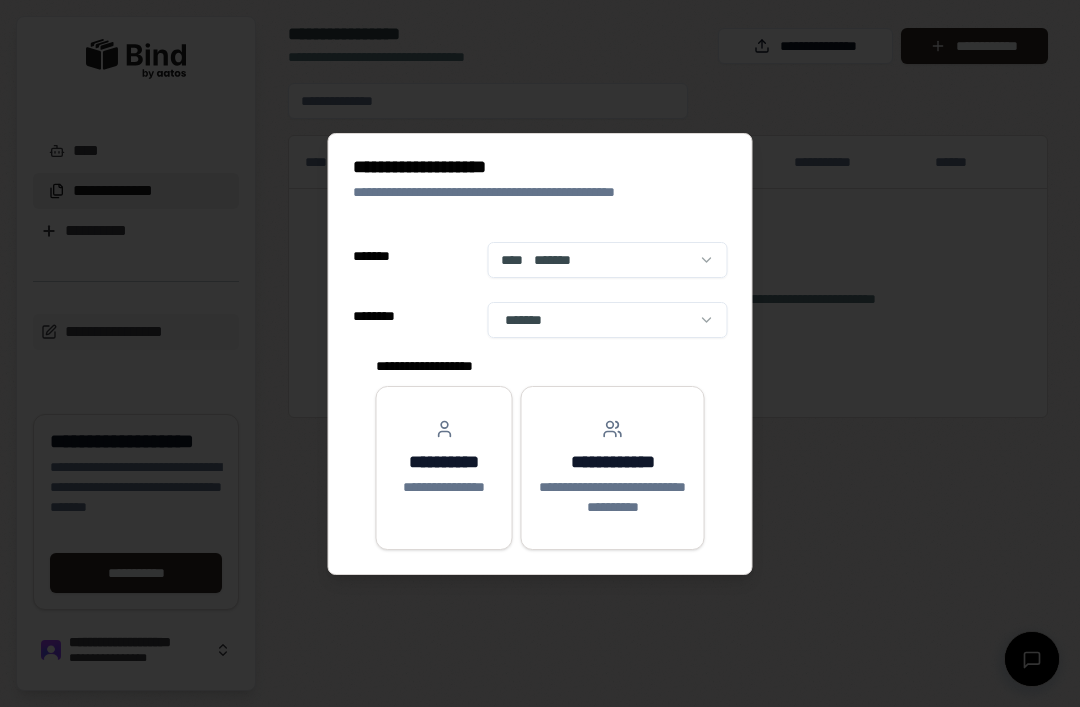 click on "**********" at bounding box center [444, 462] 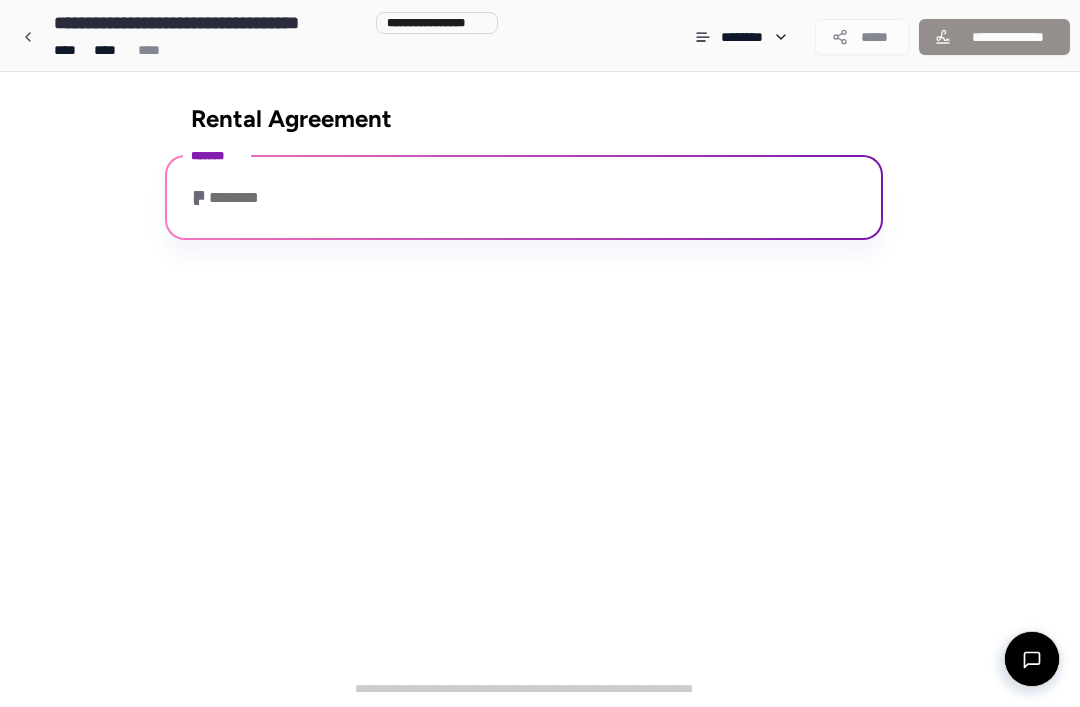 scroll, scrollTop: 61, scrollLeft: 0, axis: vertical 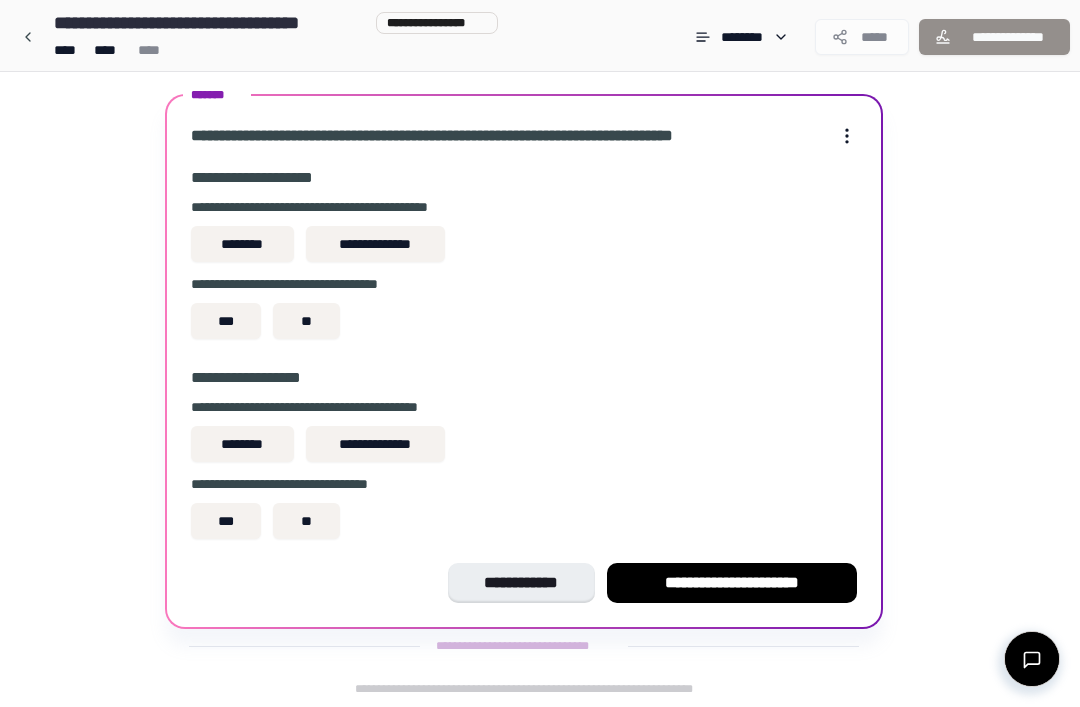 click on "**********" at bounding box center (375, 244) 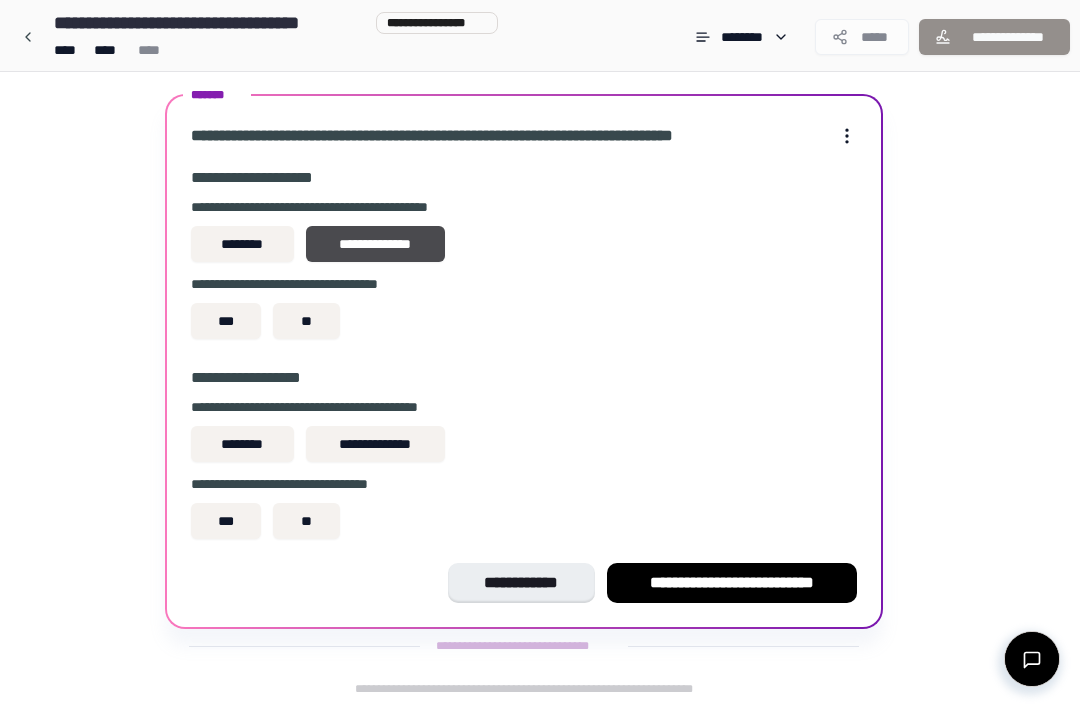 click on "**" at bounding box center (306, 321) 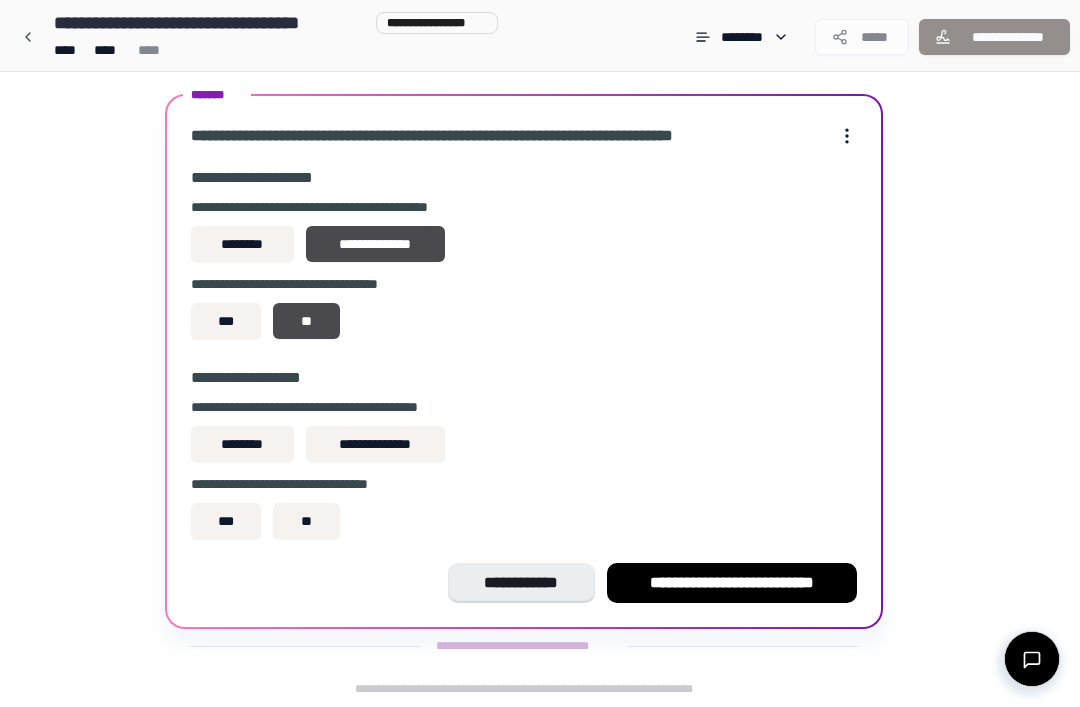 click on "********" at bounding box center [242, 444] 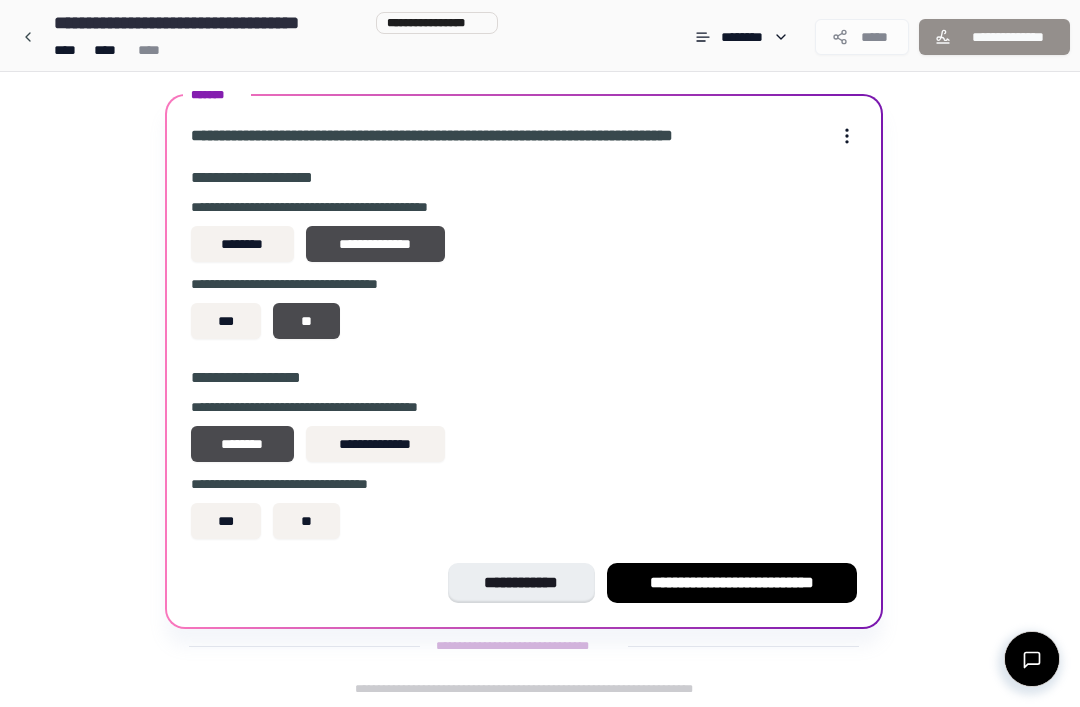 click on "********" at bounding box center (242, 444) 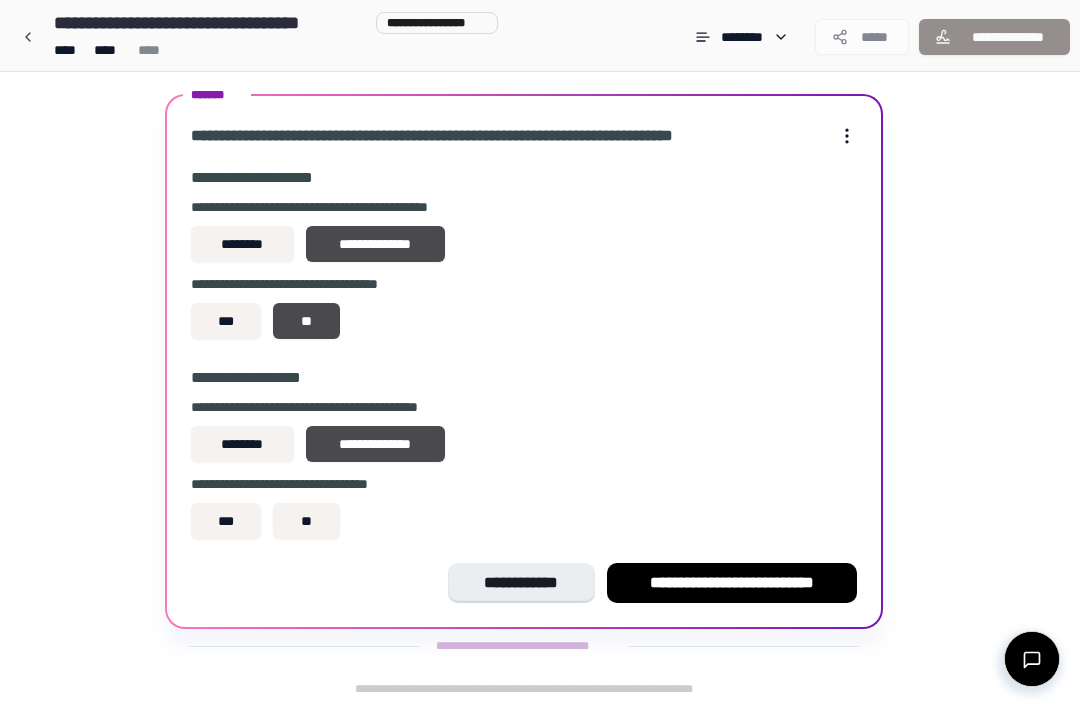 click on "**" at bounding box center (306, 521) 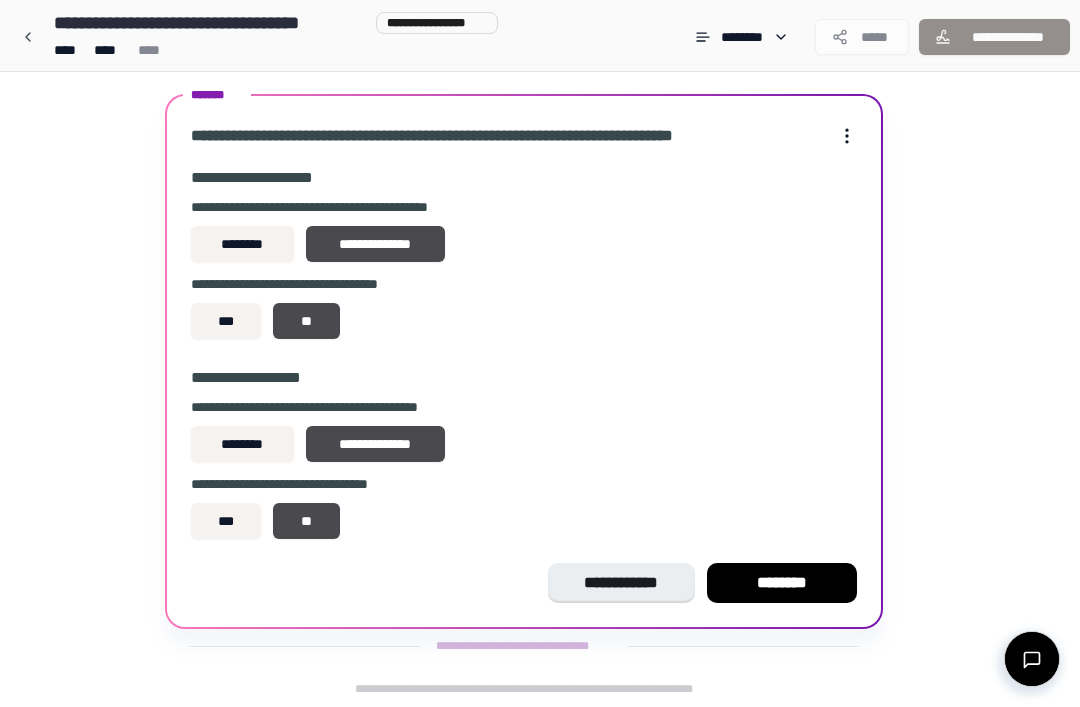 click on "********" at bounding box center [782, 583] 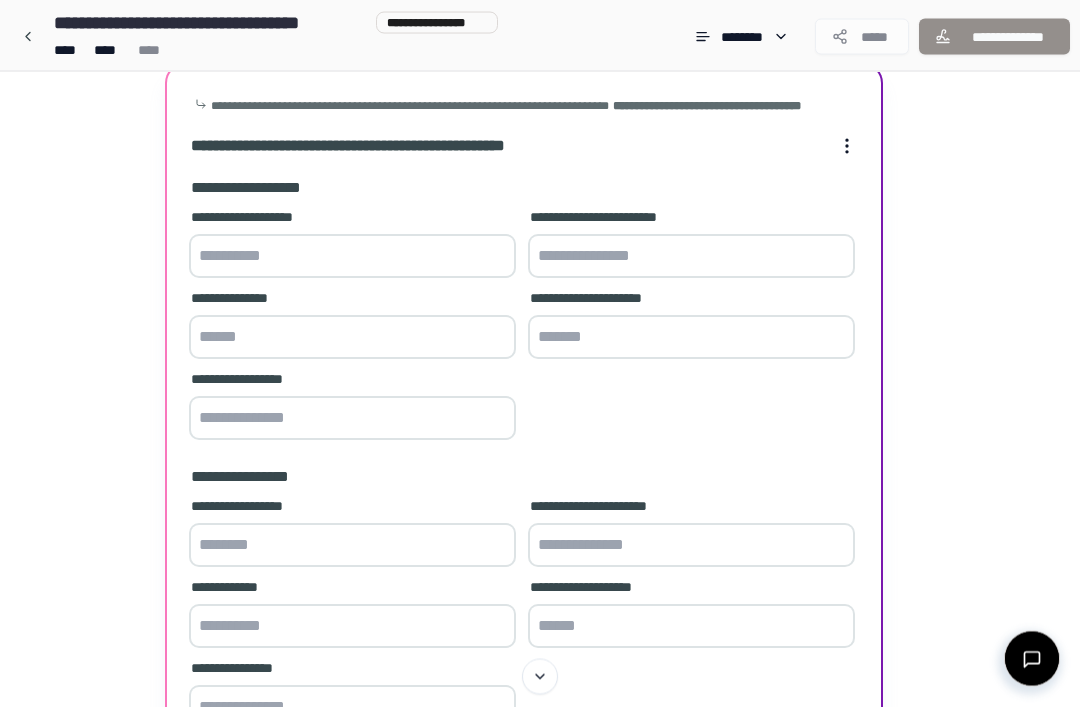scroll, scrollTop: 0, scrollLeft: 0, axis: both 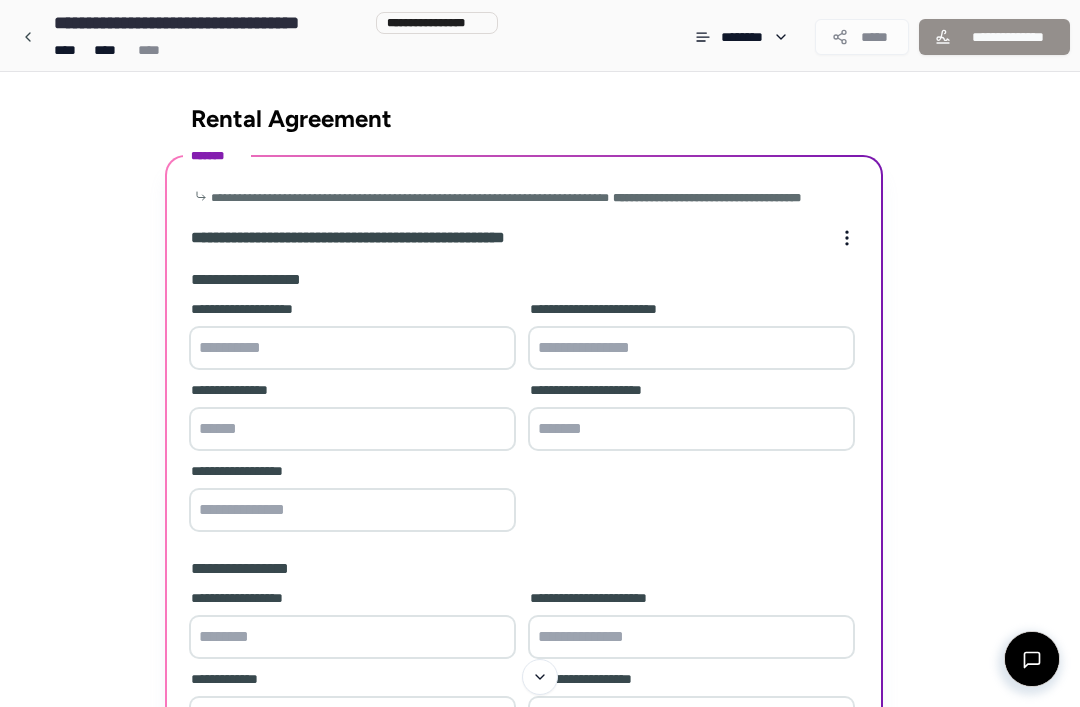 click at bounding box center (352, 510) 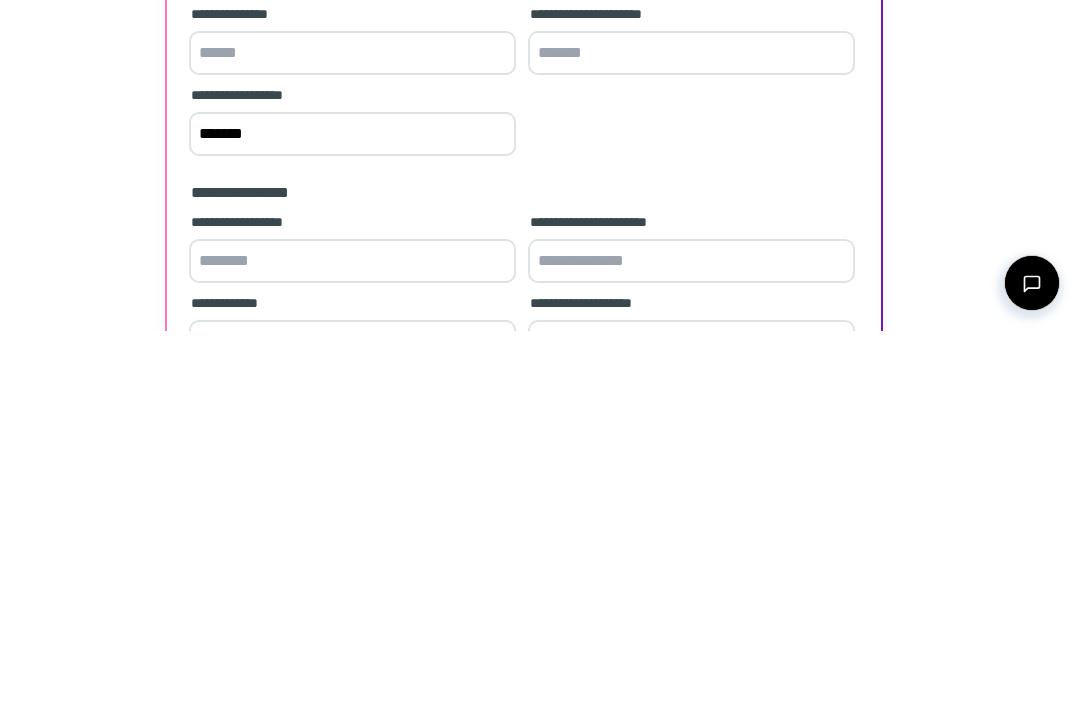 scroll, scrollTop: 296, scrollLeft: 0, axis: vertical 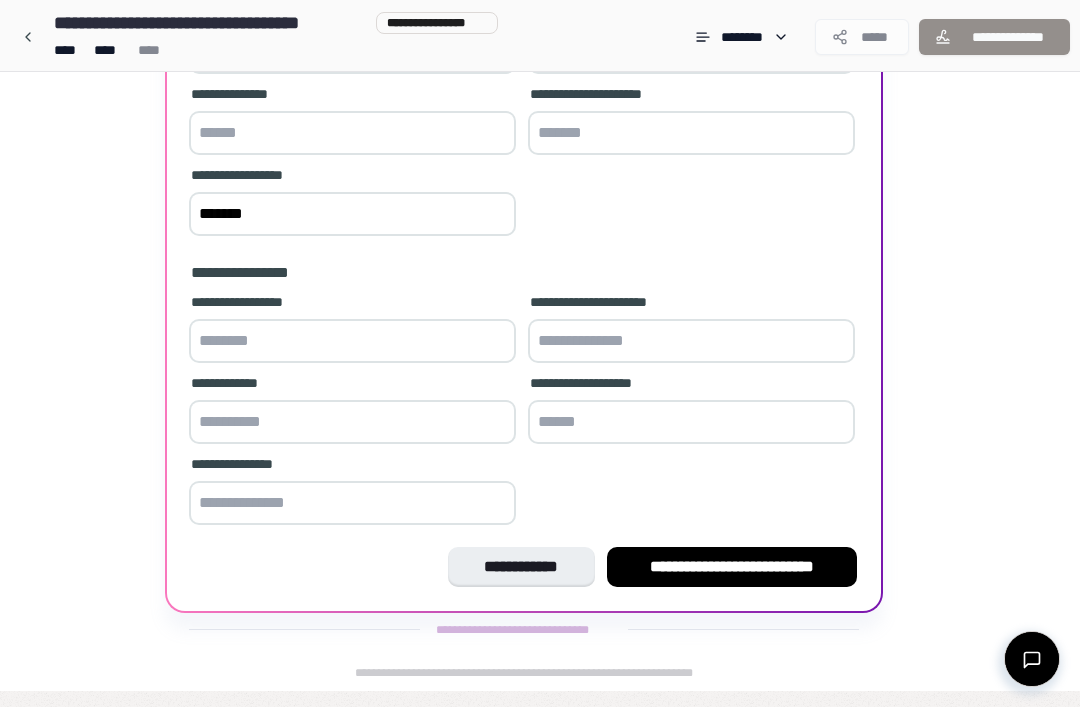 type on "*******" 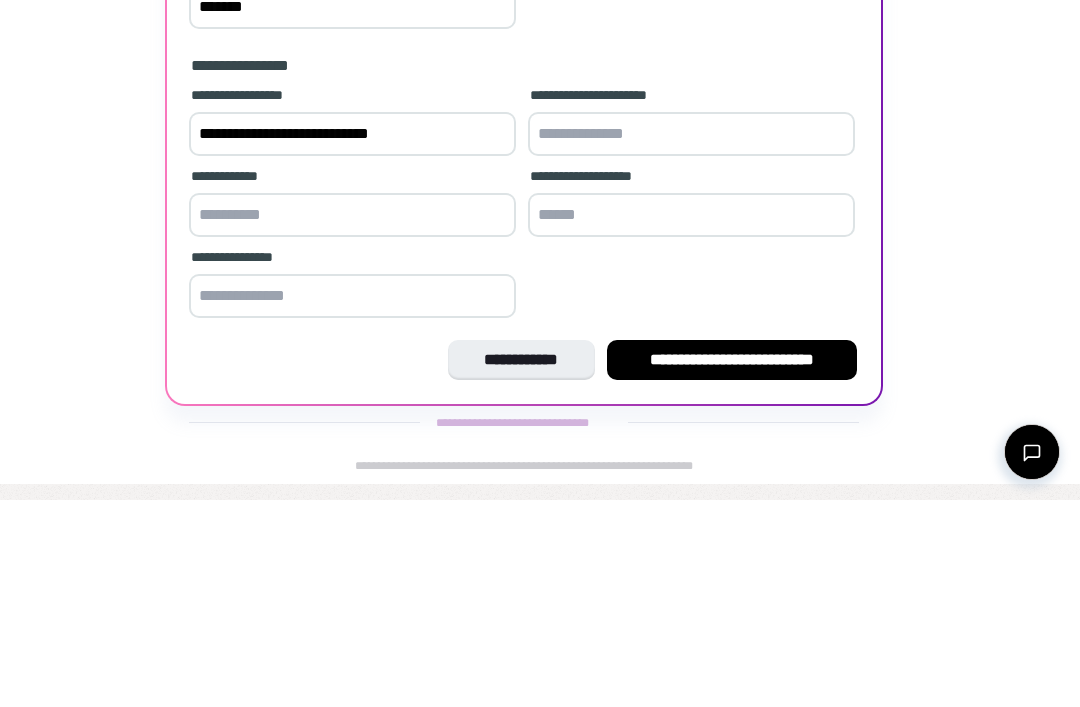 type on "**********" 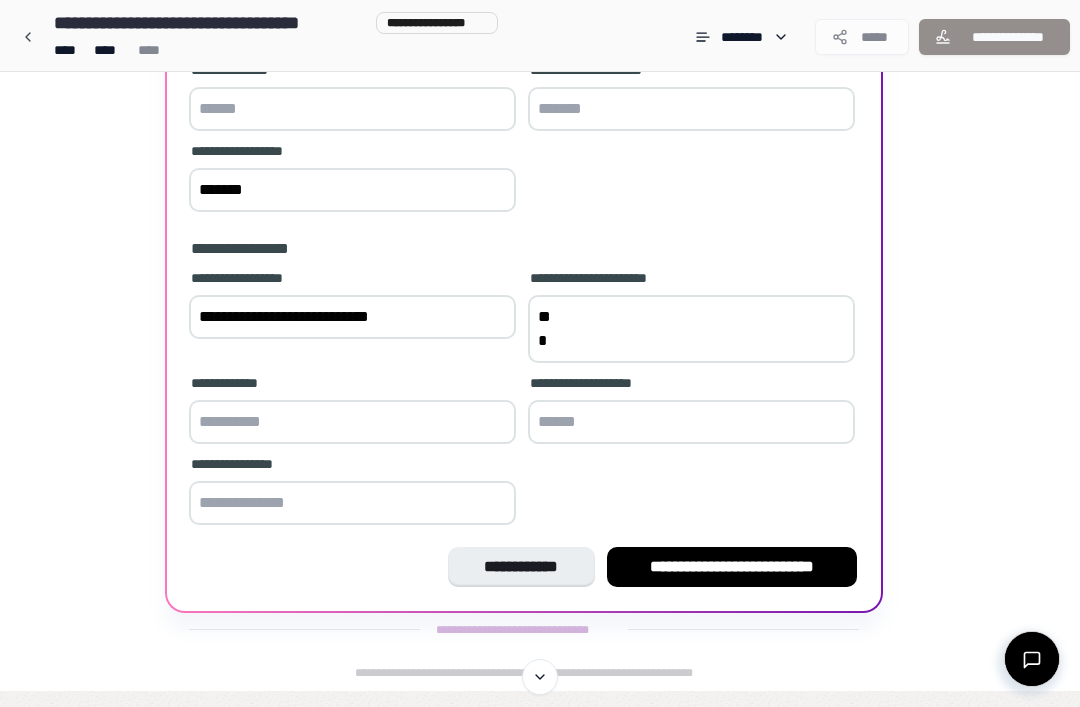 scroll, scrollTop: 320, scrollLeft: 0, axis: vertical 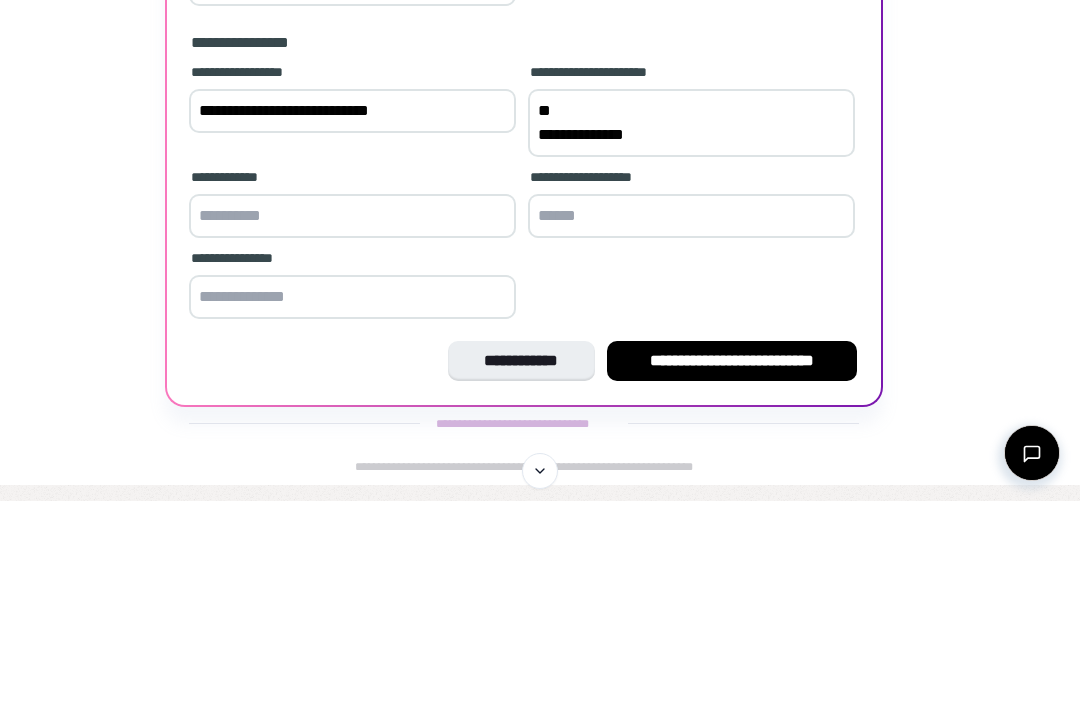 type on "**********" 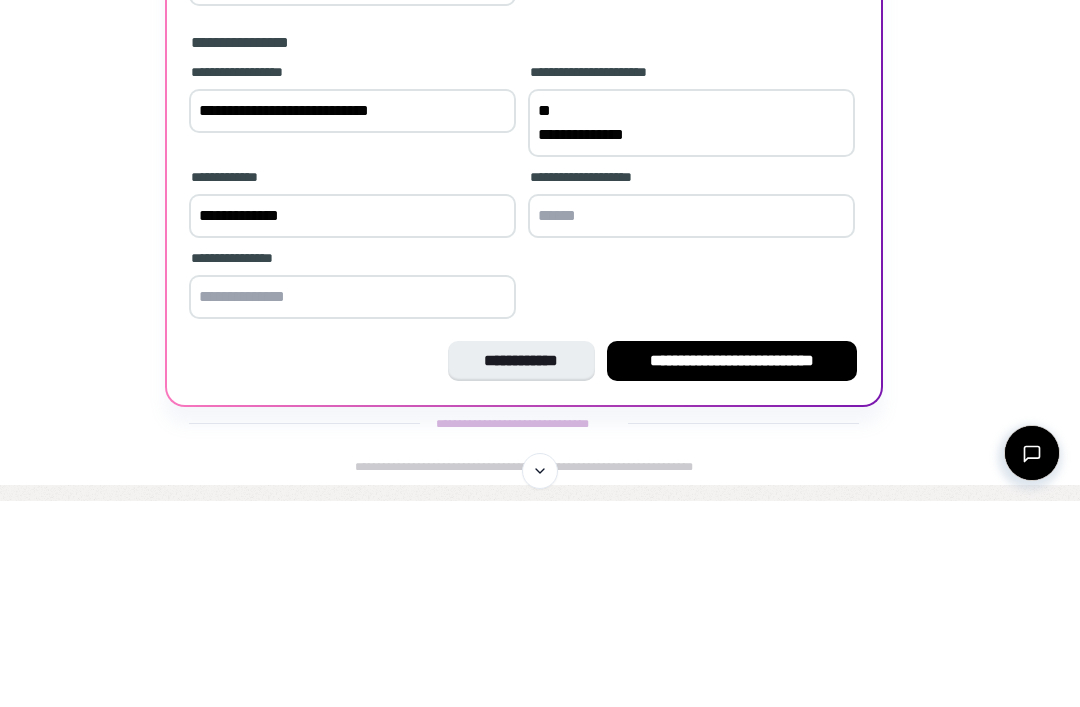 click at bounding box center [691, 422] 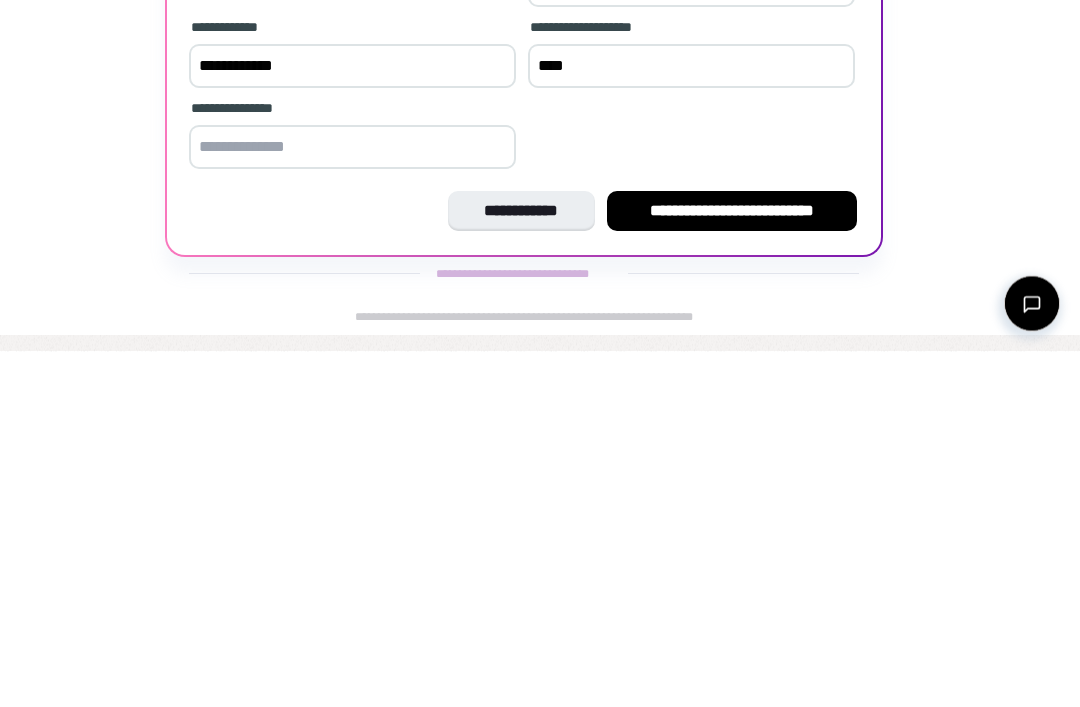 type on "****" 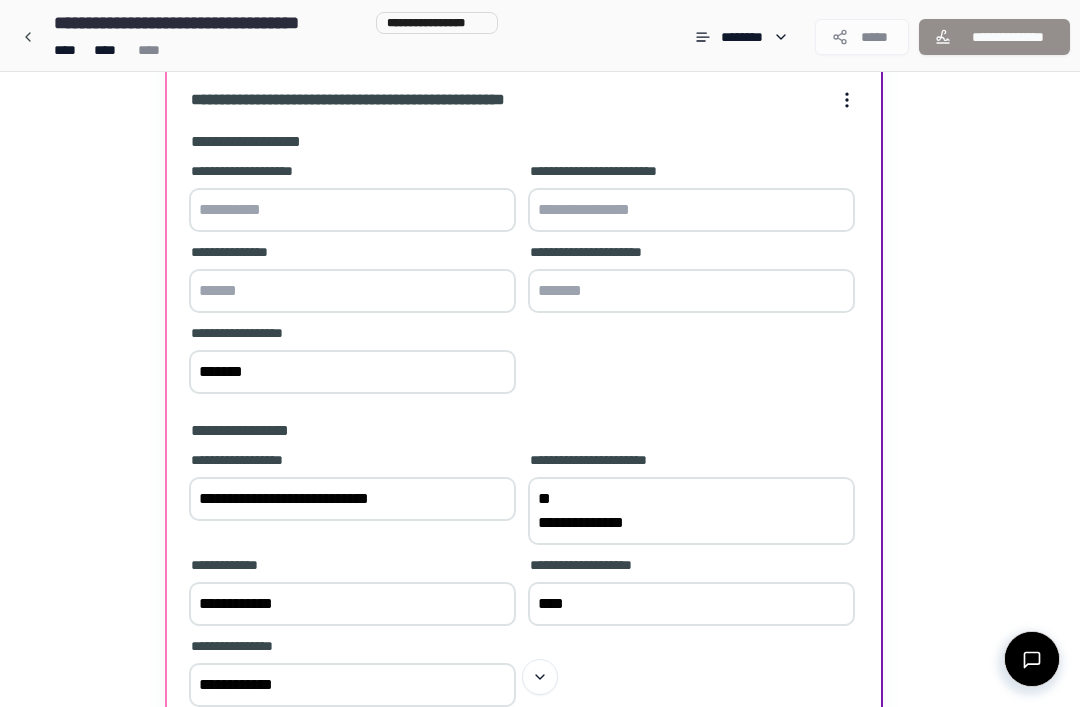 scroll, scrollTop: 124, scrollLeft: 0, axis: vertical 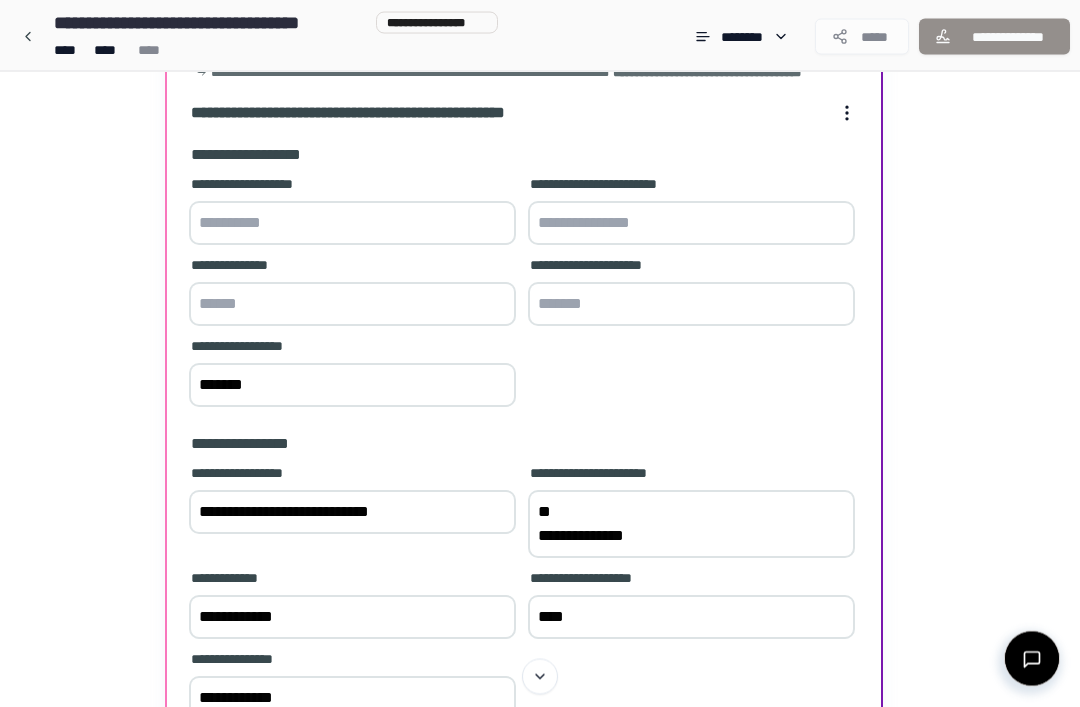 type on "**********" 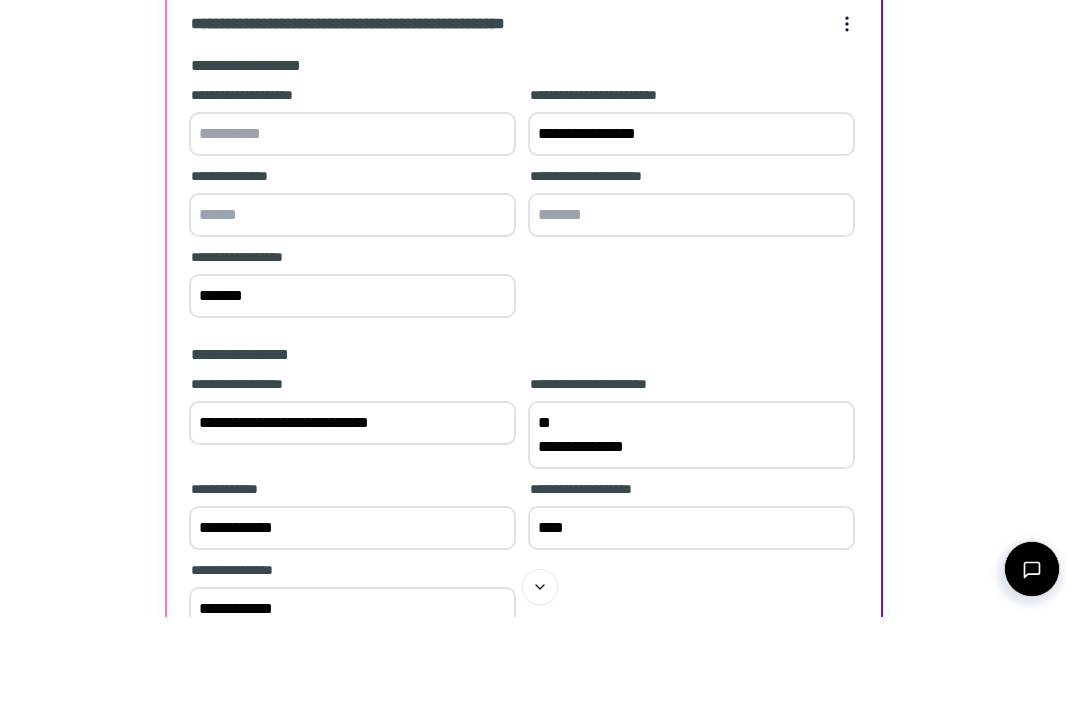 type on "**********" 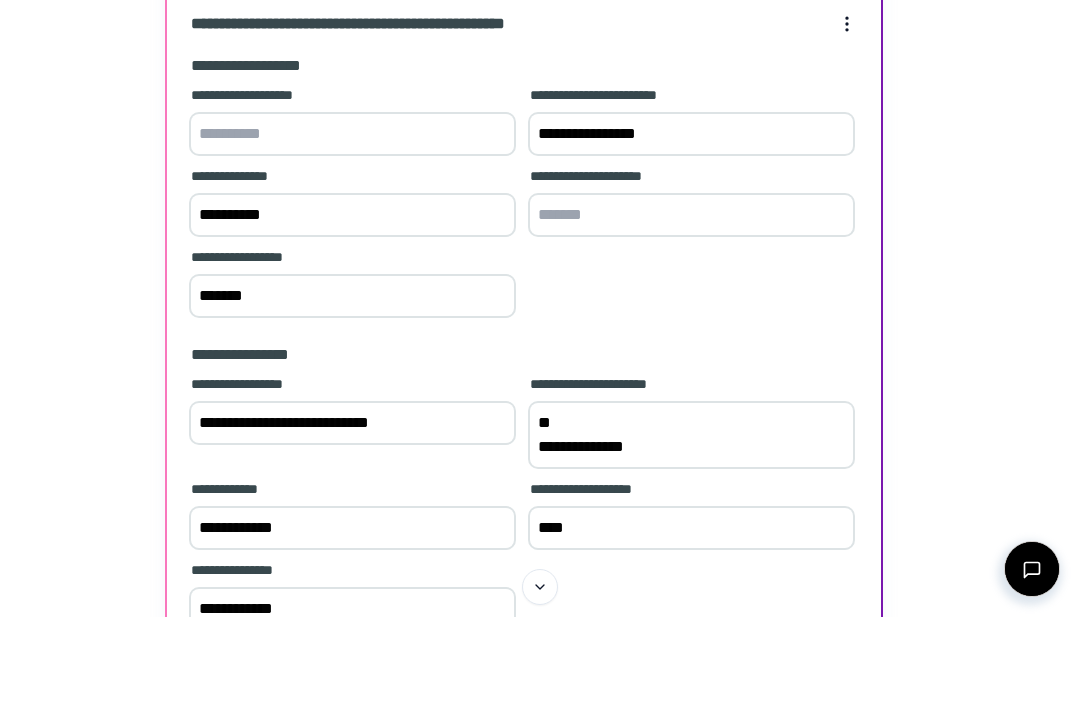 type on "**********" 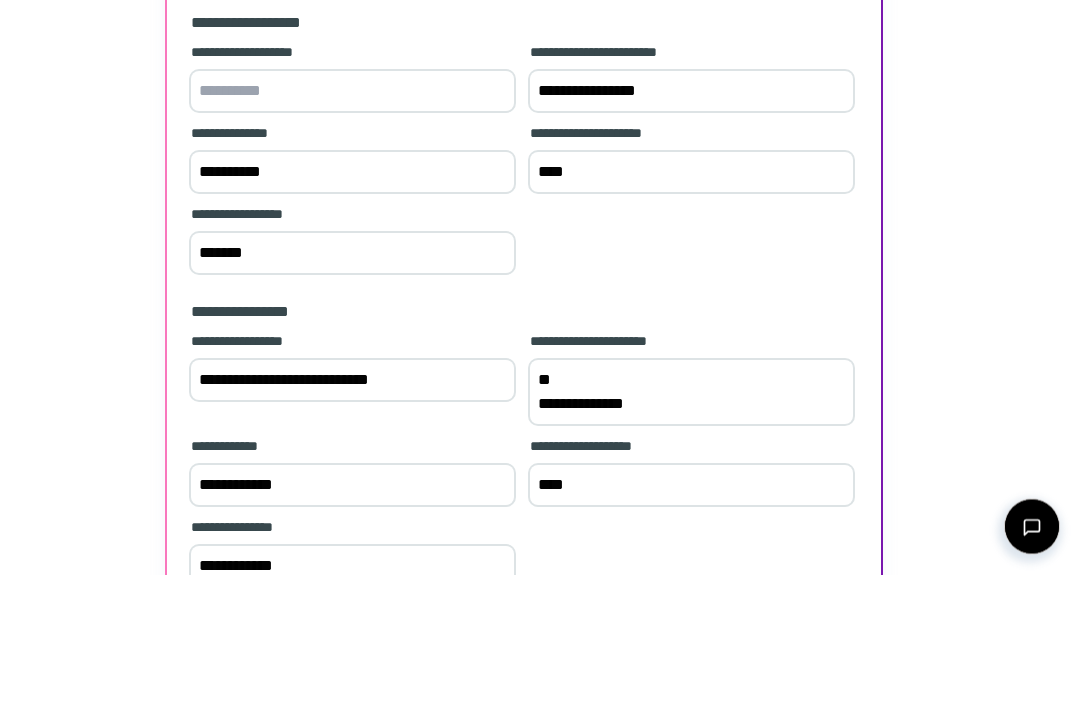 type on "****" 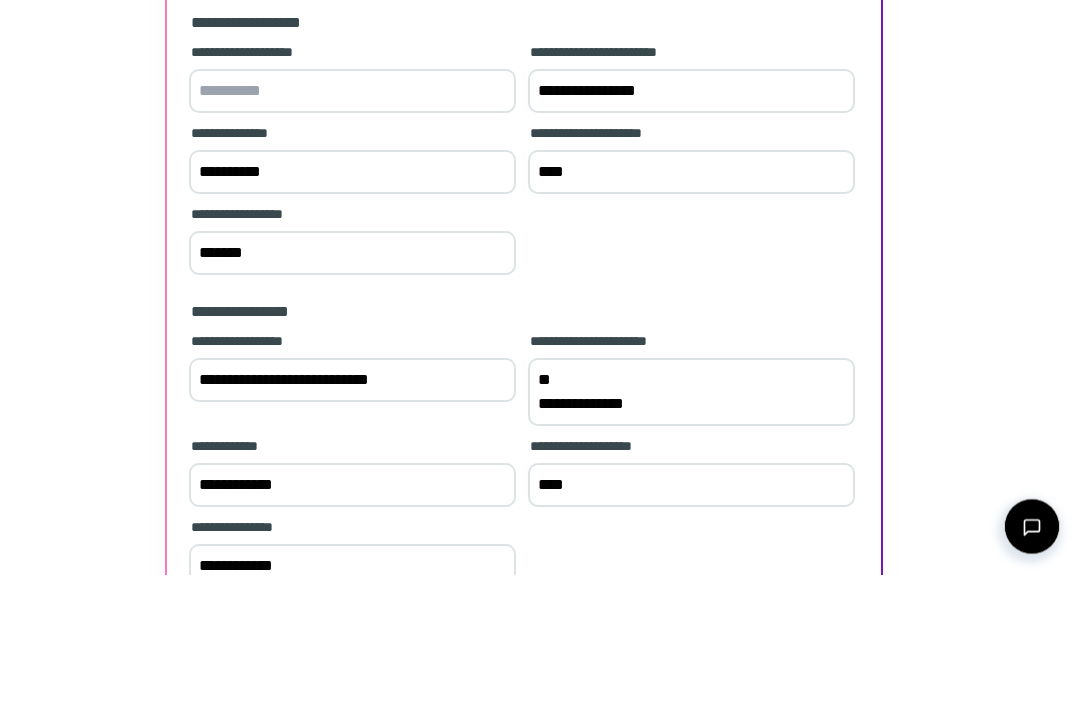 scroll, scrollTop: 256, scrollLeft: 0, axis: vertical 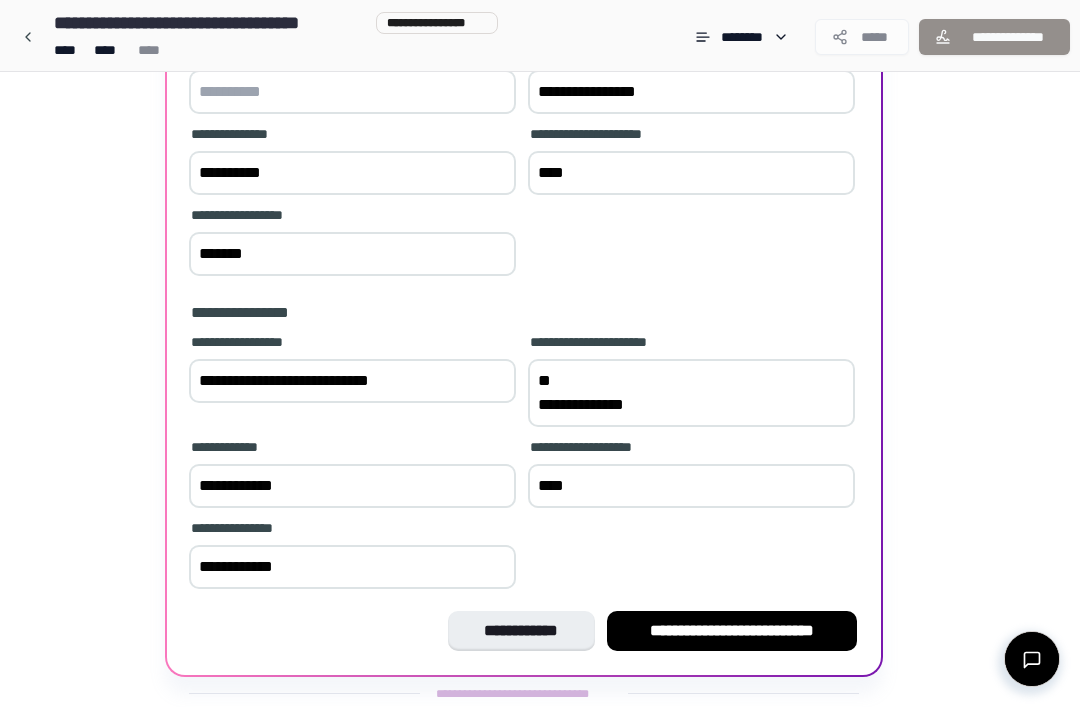 click on "**********" at bounding box center (732, 631) 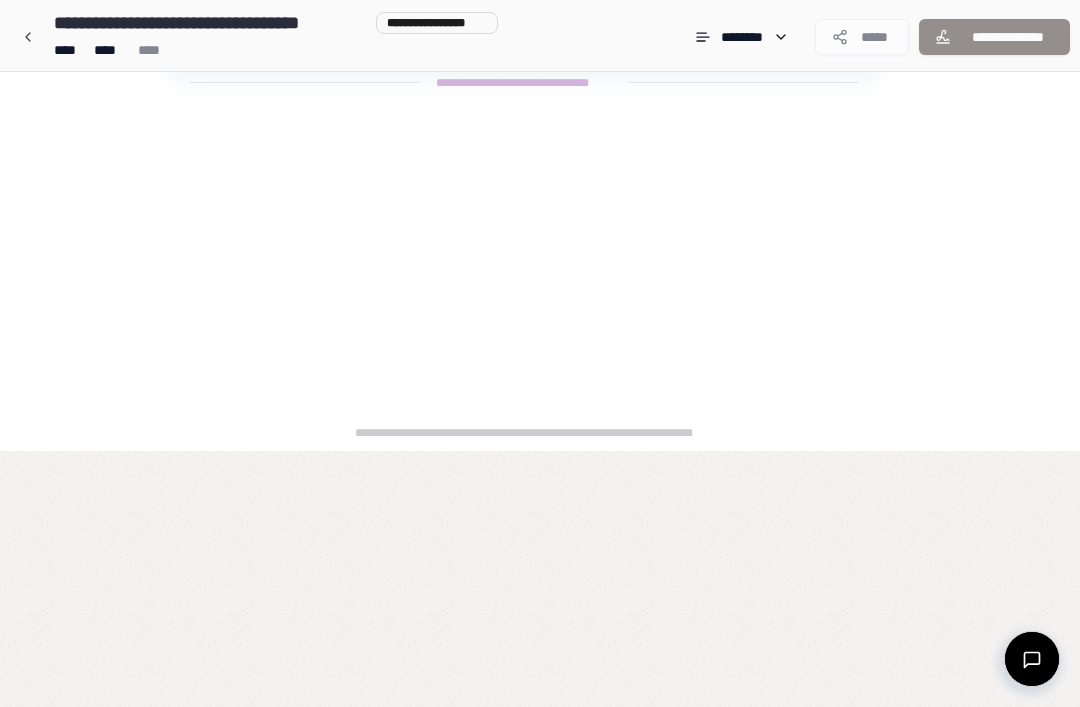 scroll, scrollTop: 0, scrollLeft: 0, axis: both 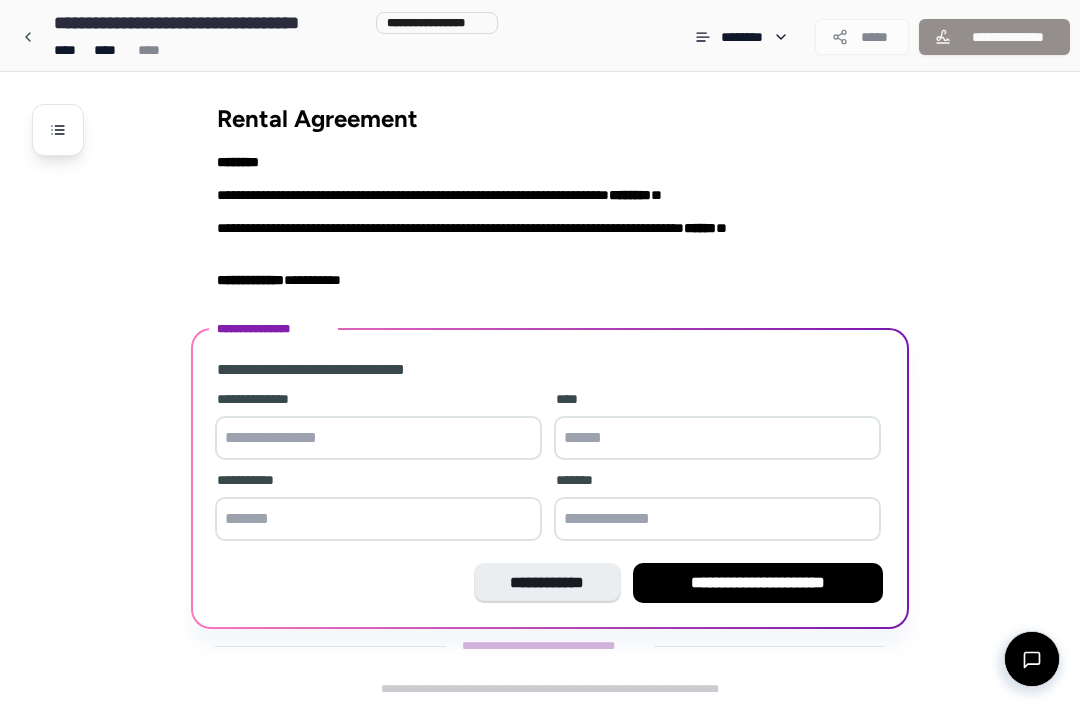 click at bounding box center [378, 438] 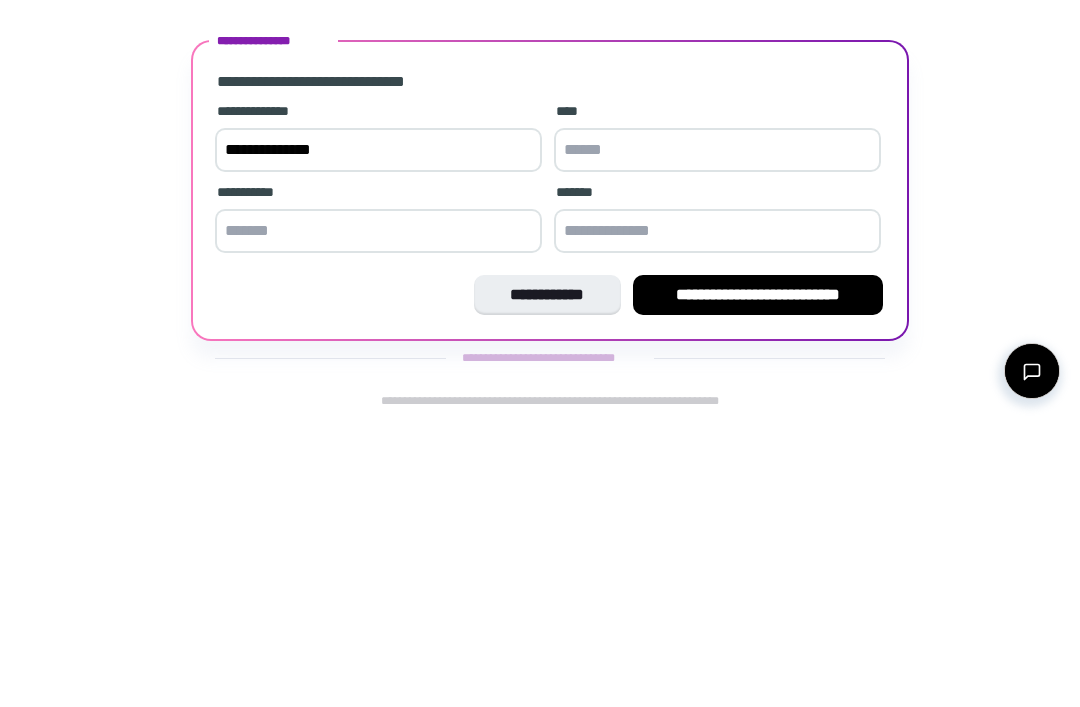 click at bounding box center (717, 438) 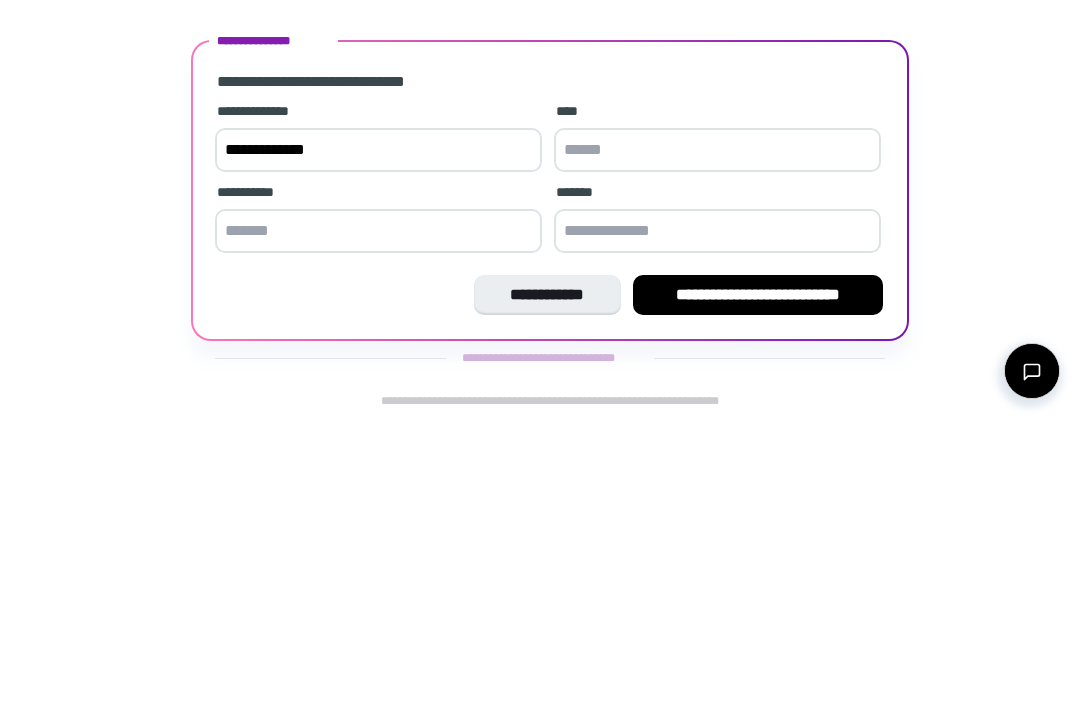 click on "**********" at bounding box center [378, 438] 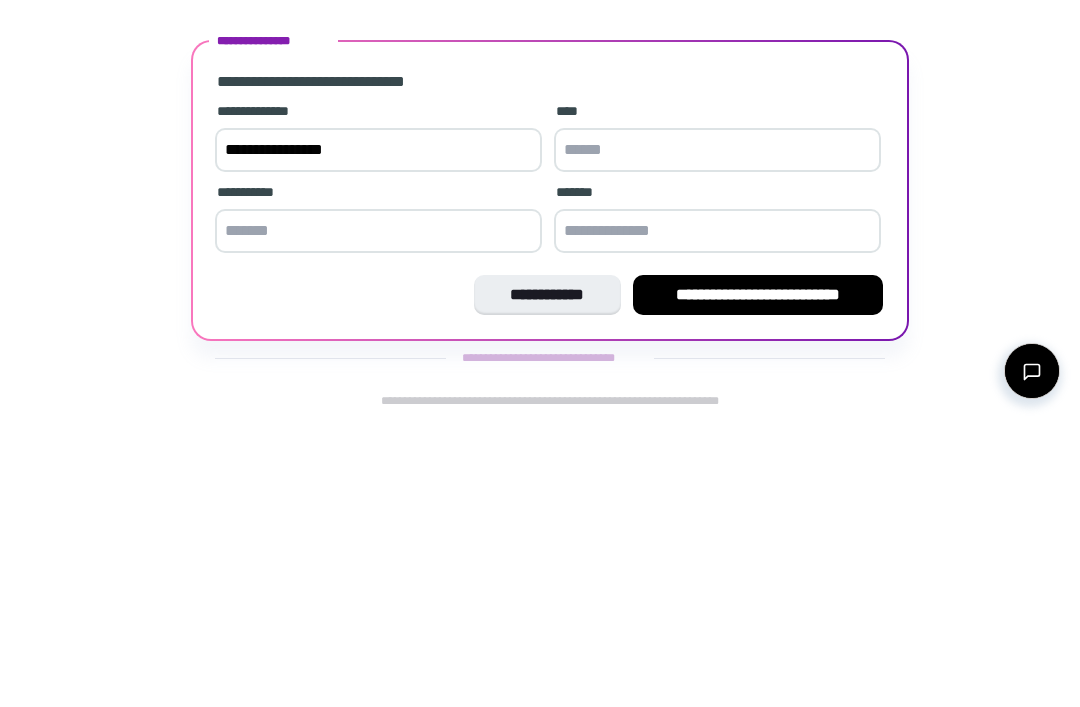 type on "**********" 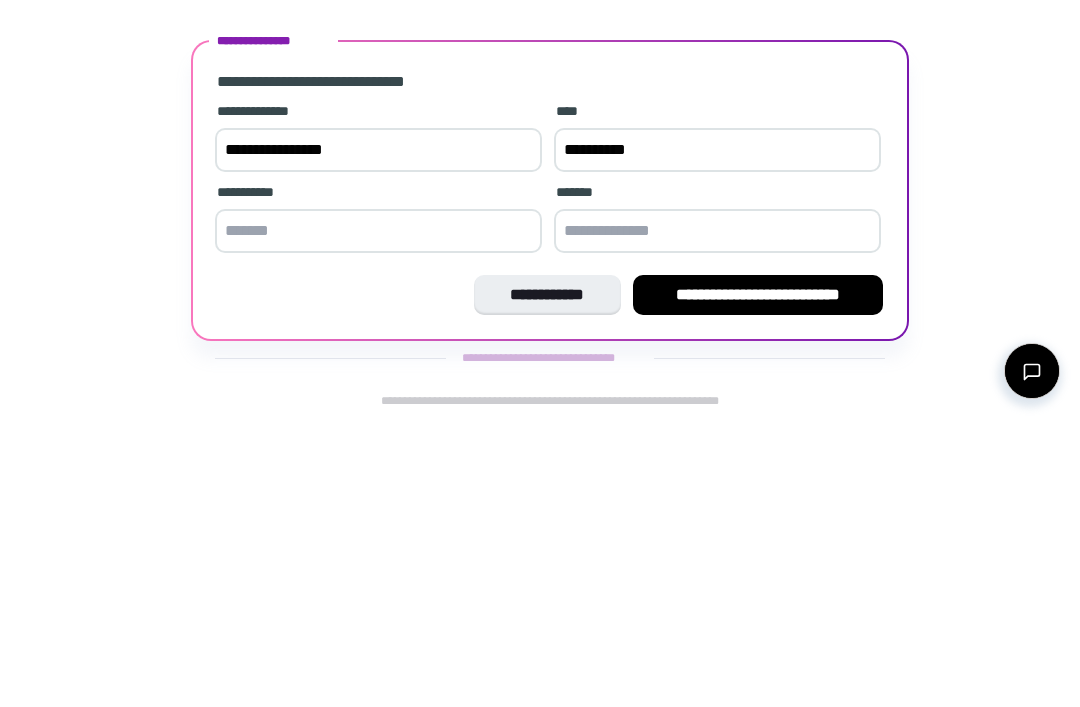 type on "**********" 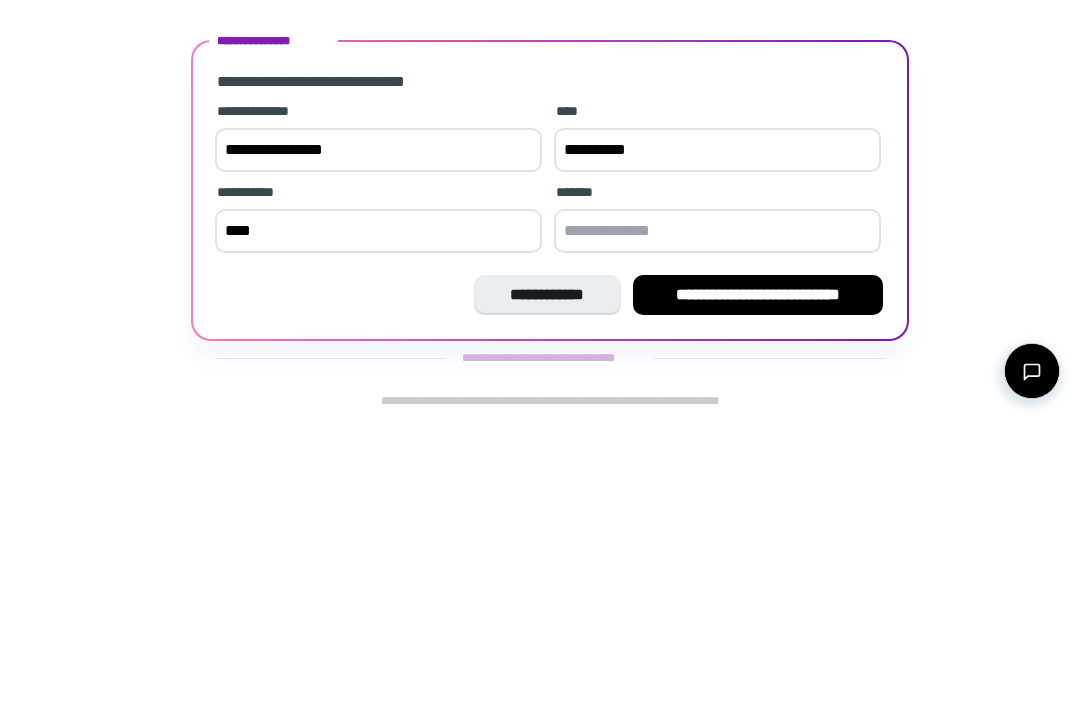 type on "****" 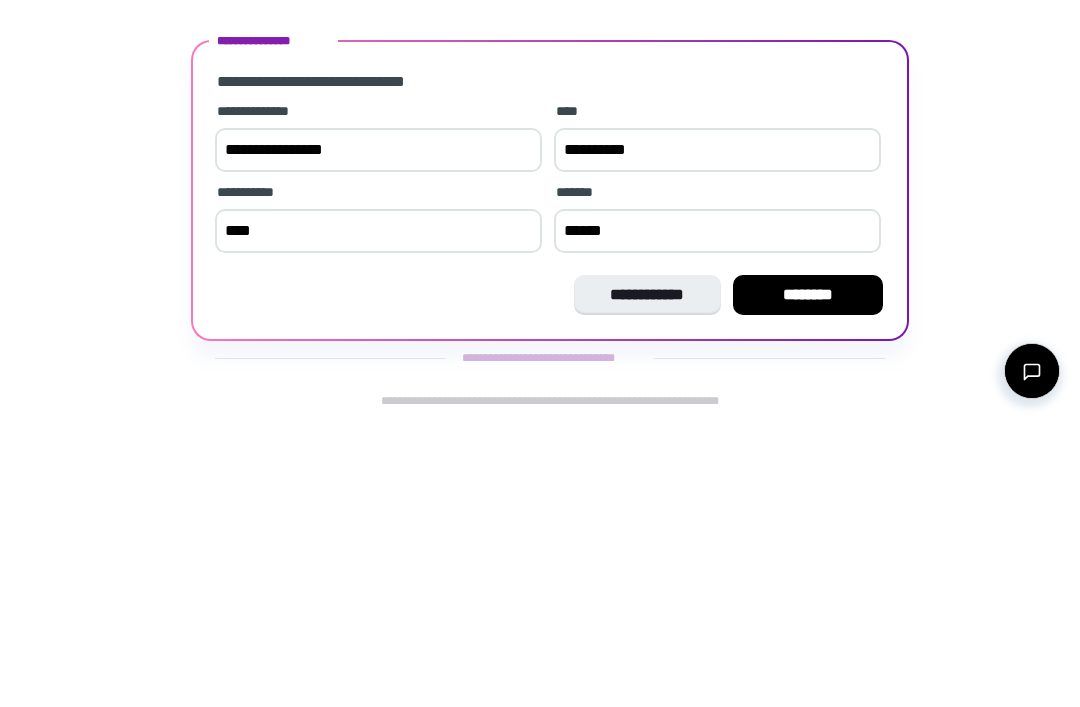 type on "*******" 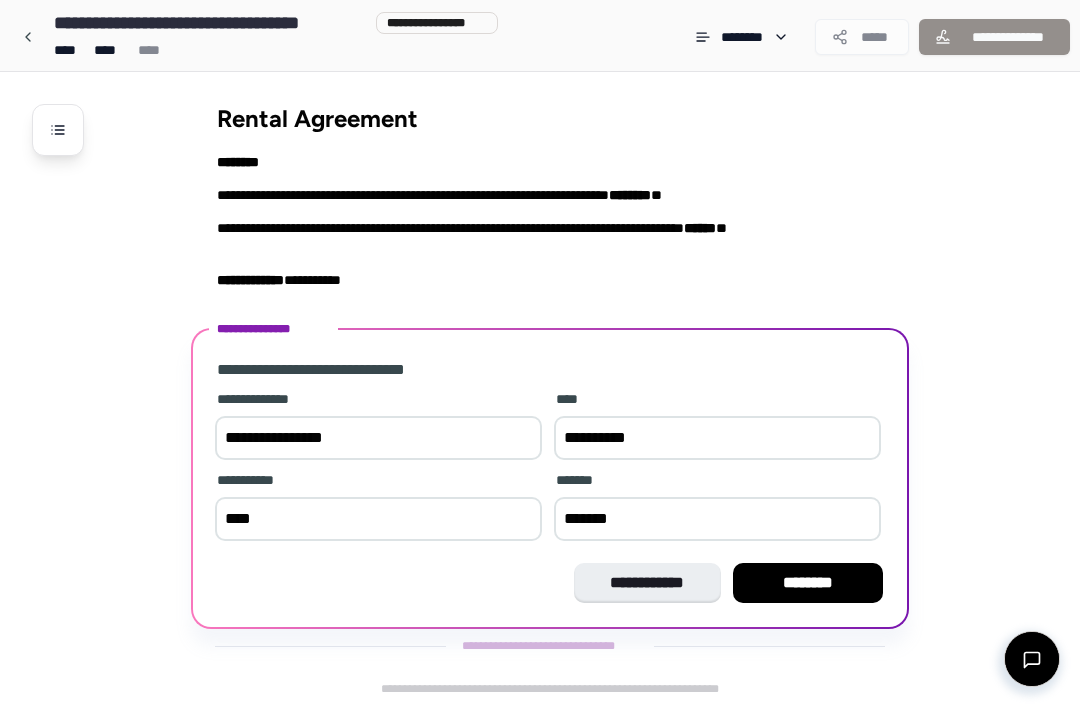 click on "********" at bounding box center [808, 583] 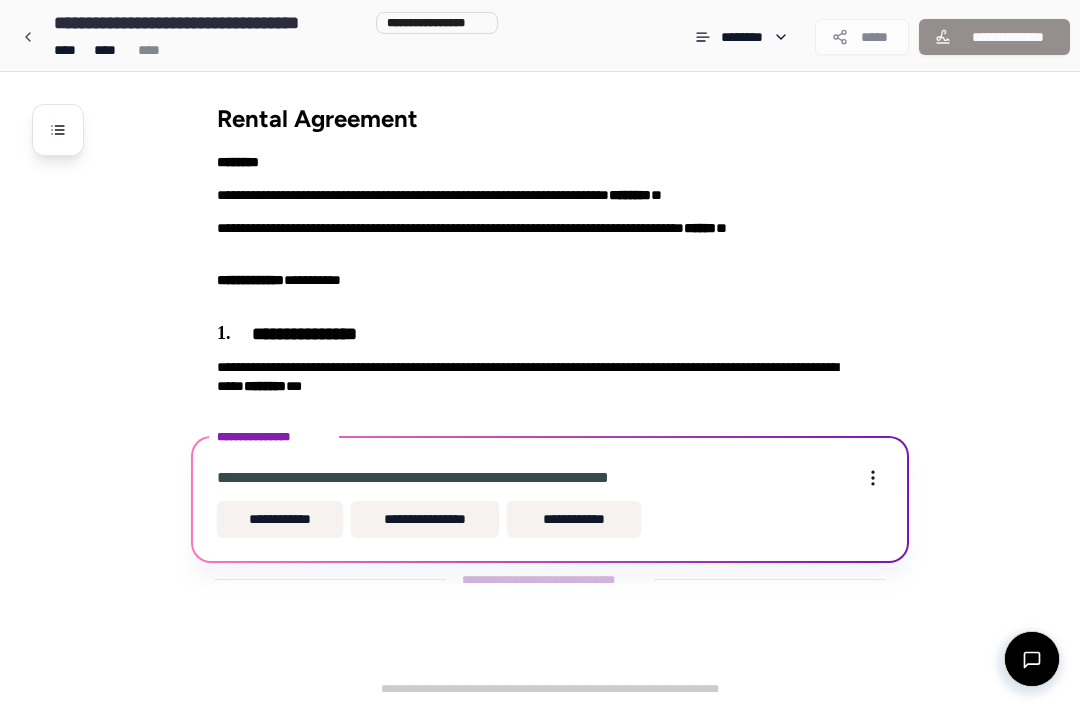 click on "**********" at bounding box center [280, 519] 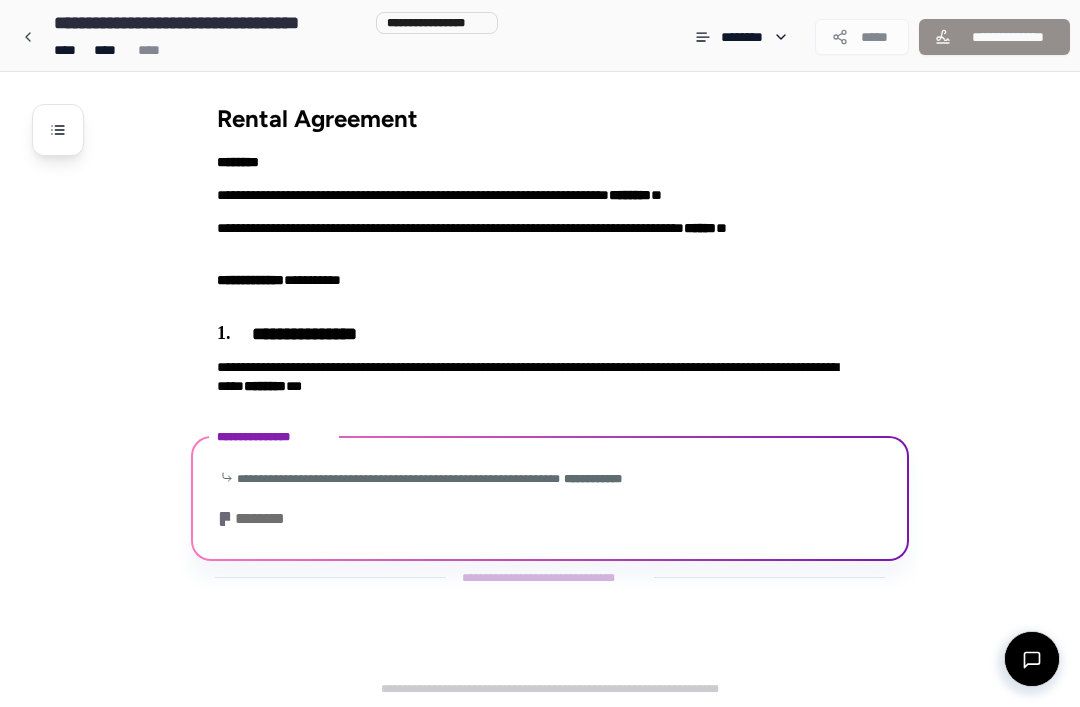 scroll, scrollTop: 44, scrollLeft: 0, axis: vertical 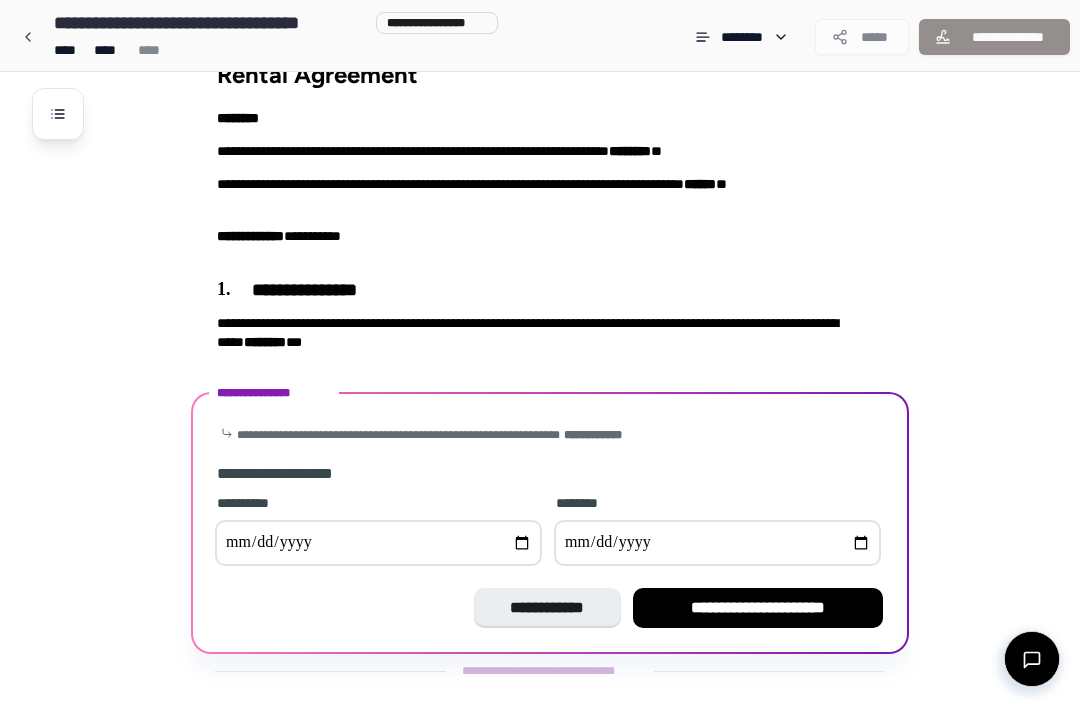click at bounding box center [378, 543] 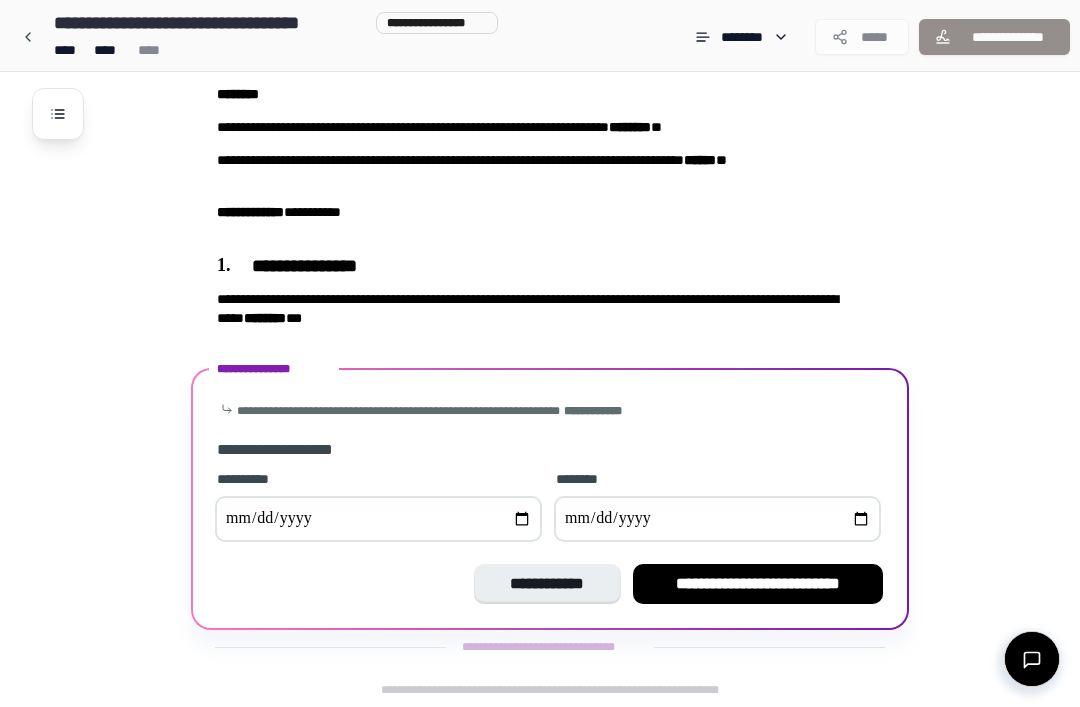 type on "**********" 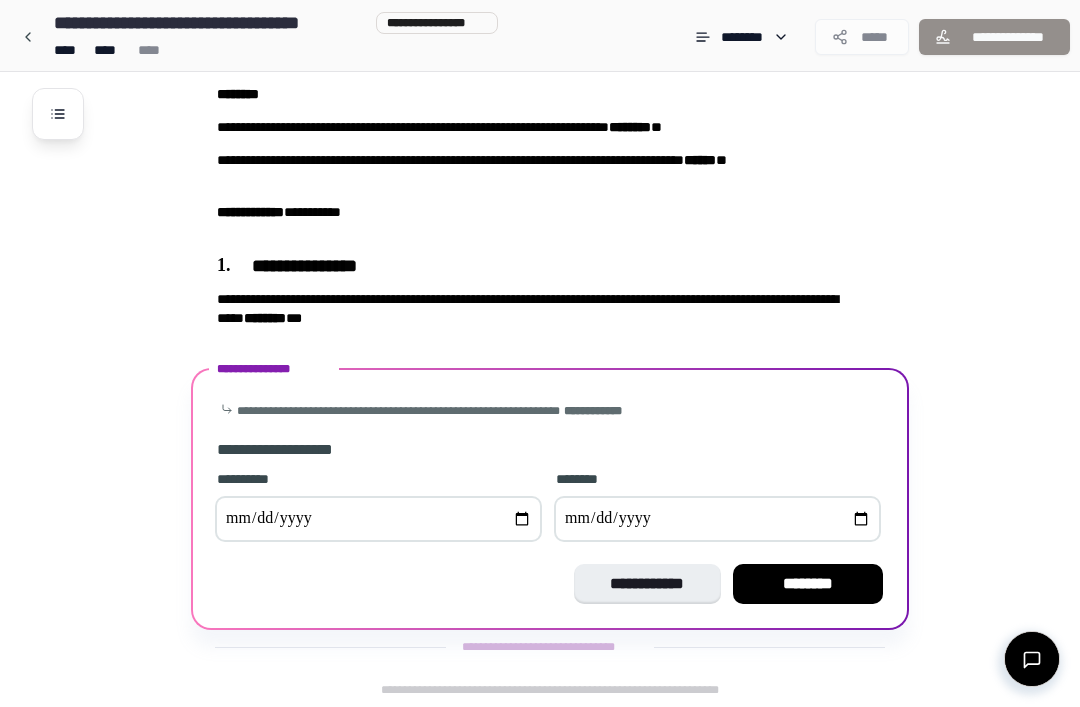 type on "**********" 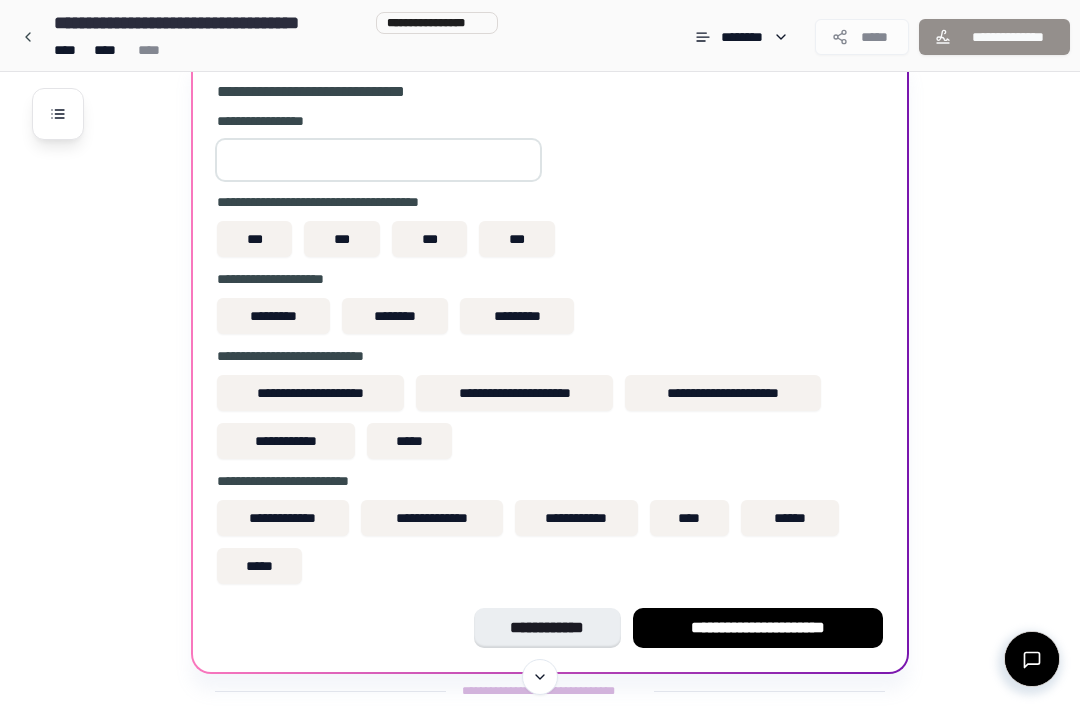 scroll, scrollTop: 651, scrollLeft: 0, axis: vertical 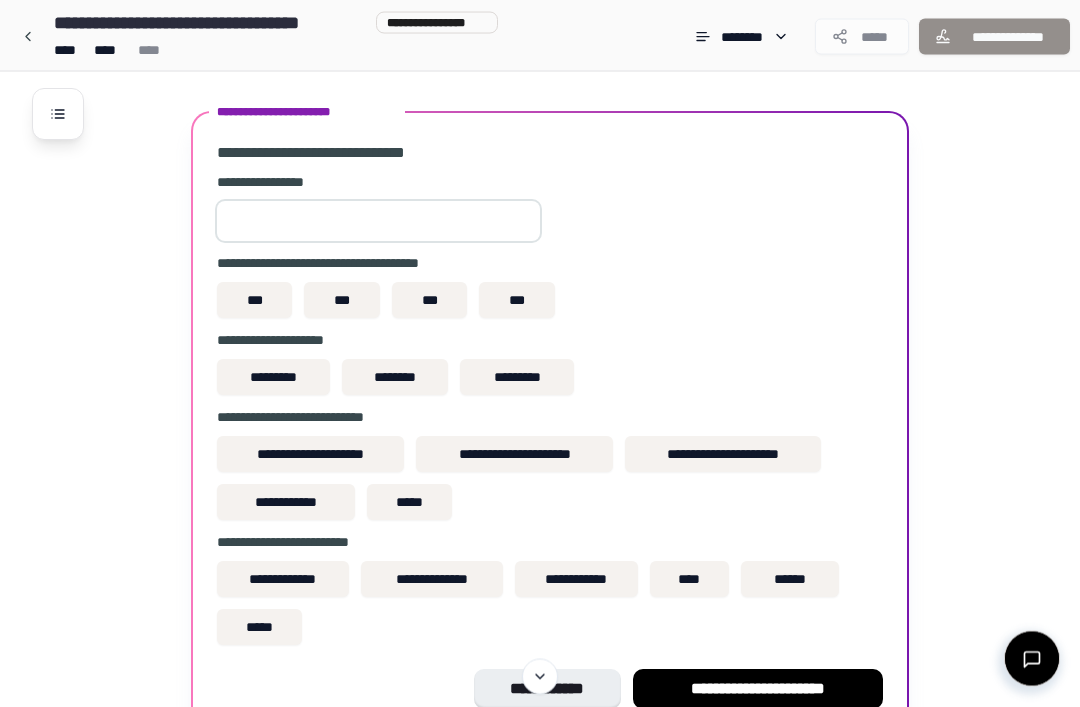 click at bounding box center (378, 222) 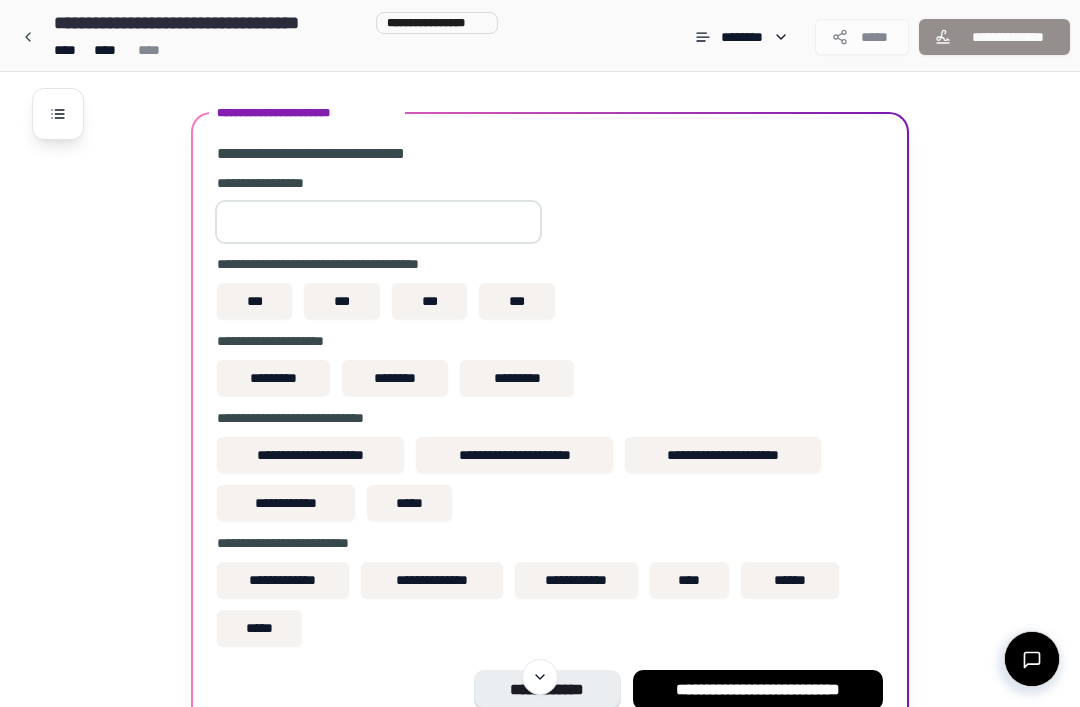 scroll, scrollTop: 652, scrollLeft: 0, axis: vertical 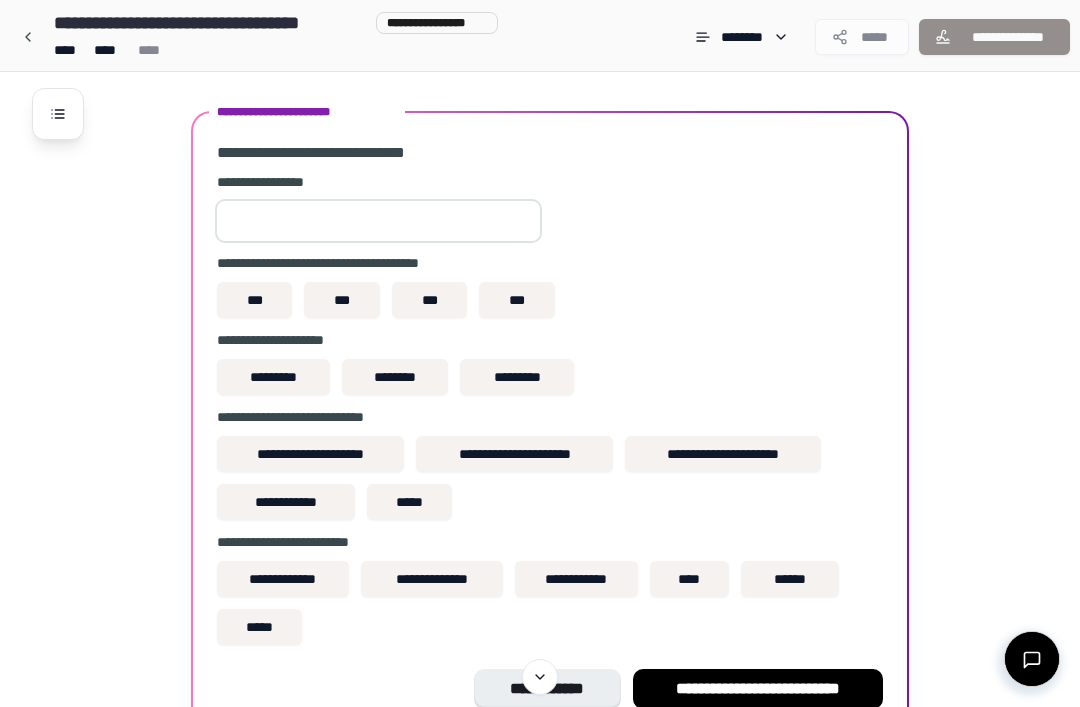 type on "***" 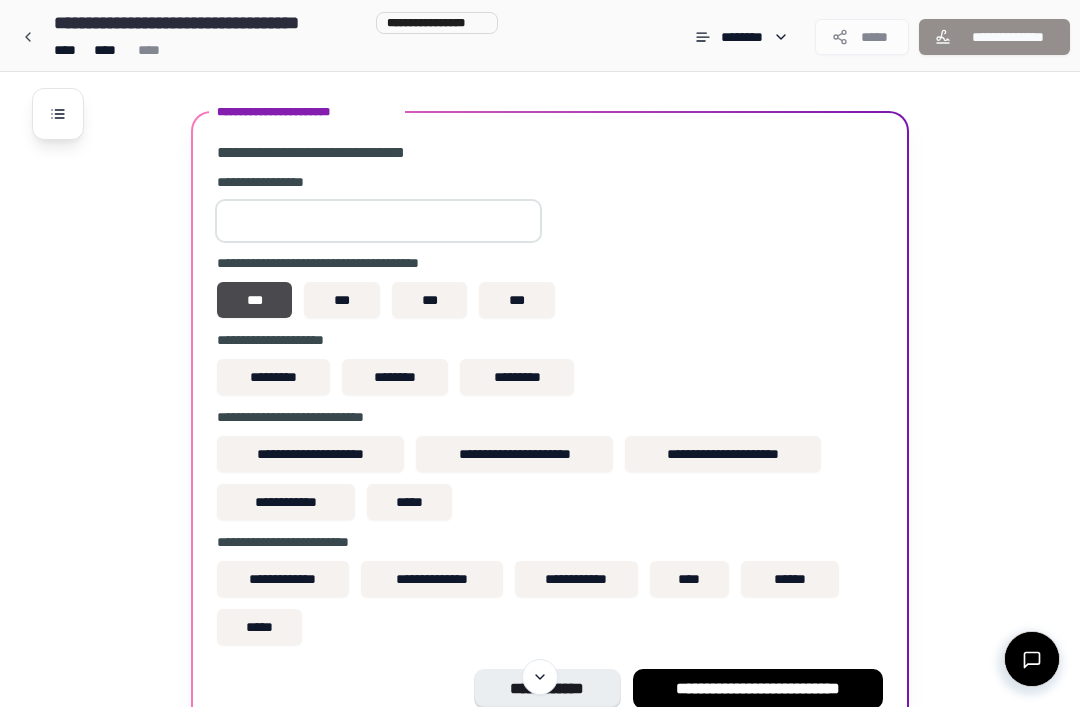 click on "*********" at bounding box center (273, 377) 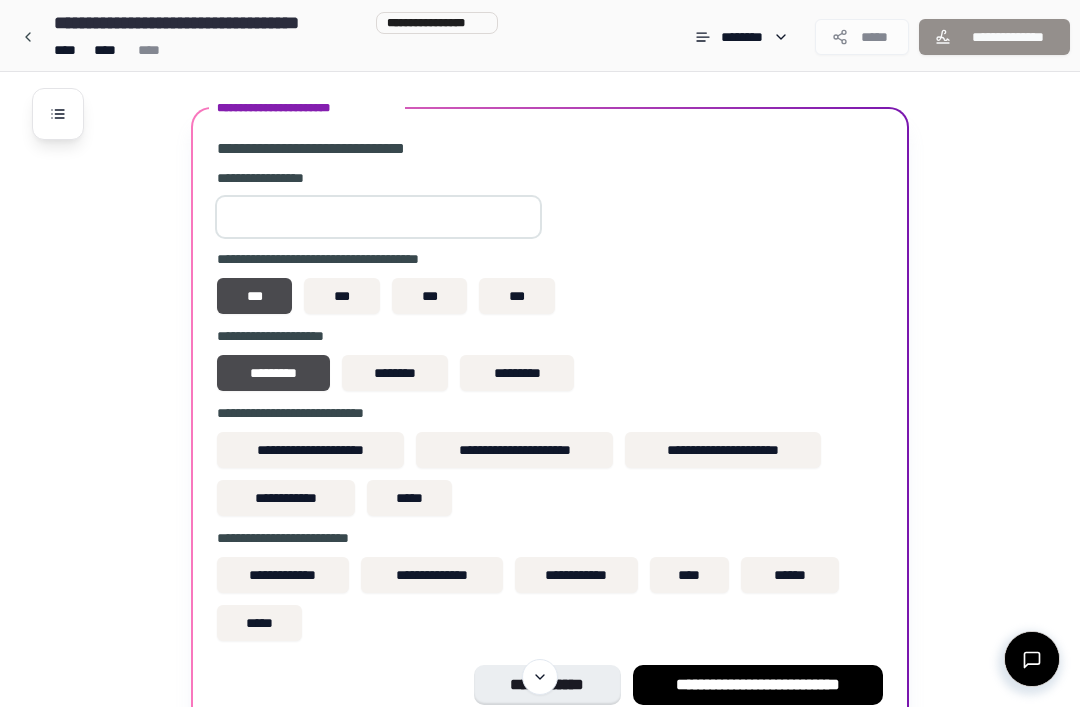 scroll, scrollTop: 663, scrollLeft: 0, axis: vertical 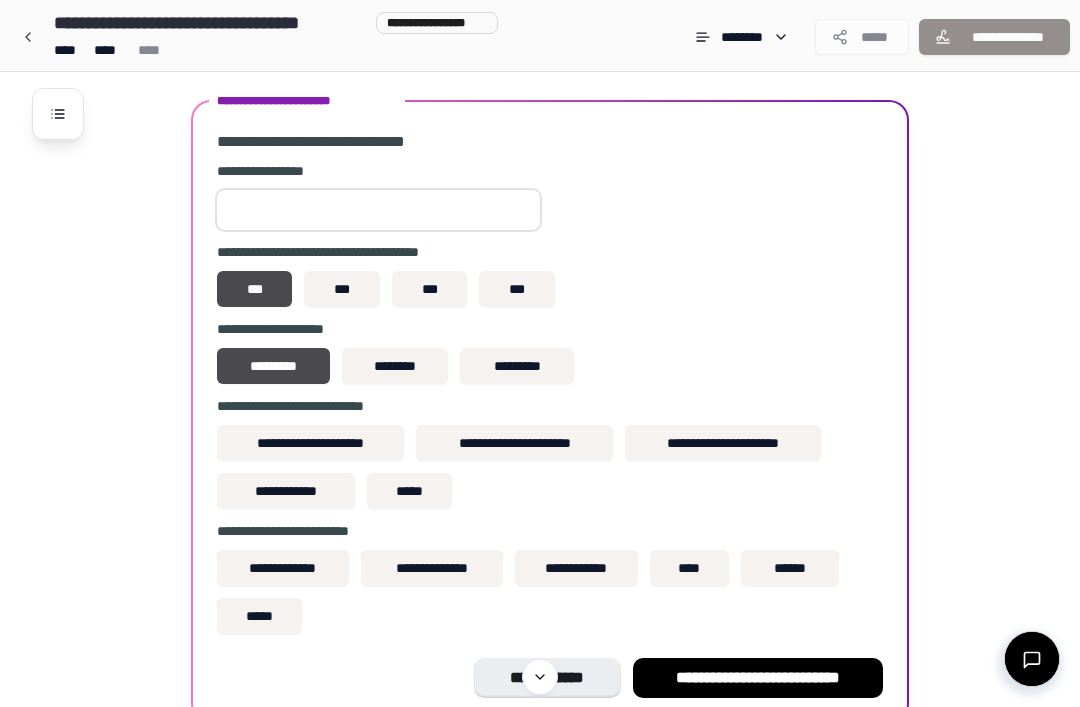 click on "**********" at bounding box center (723, 443) 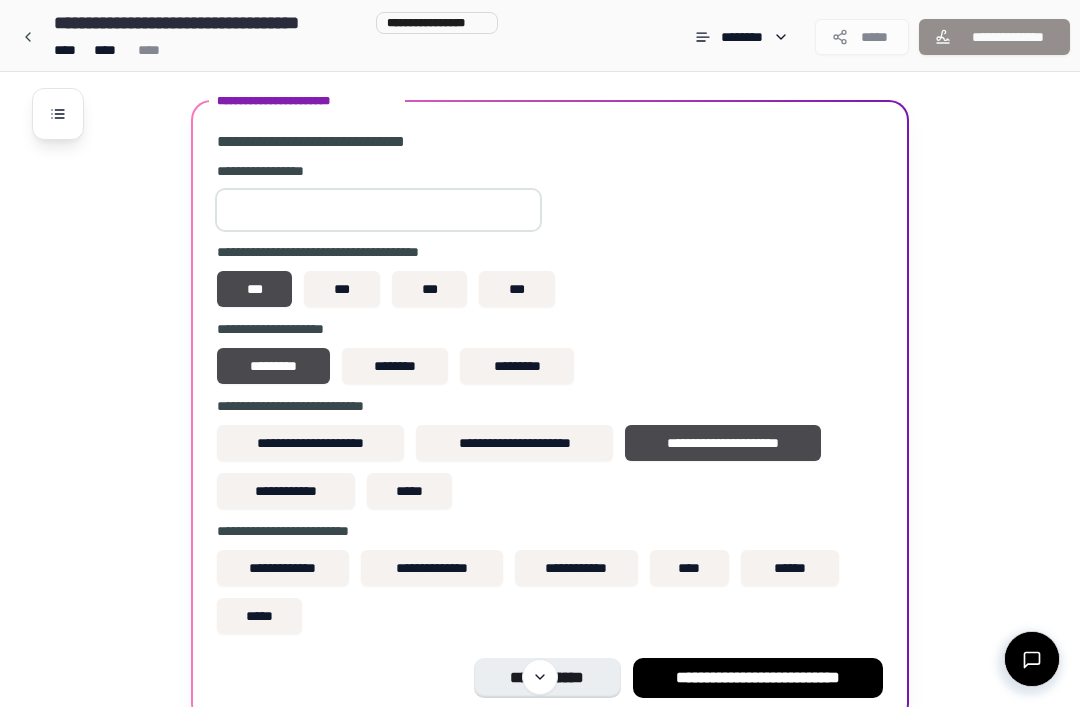 click on "*****" at bounding box center (409, 491) 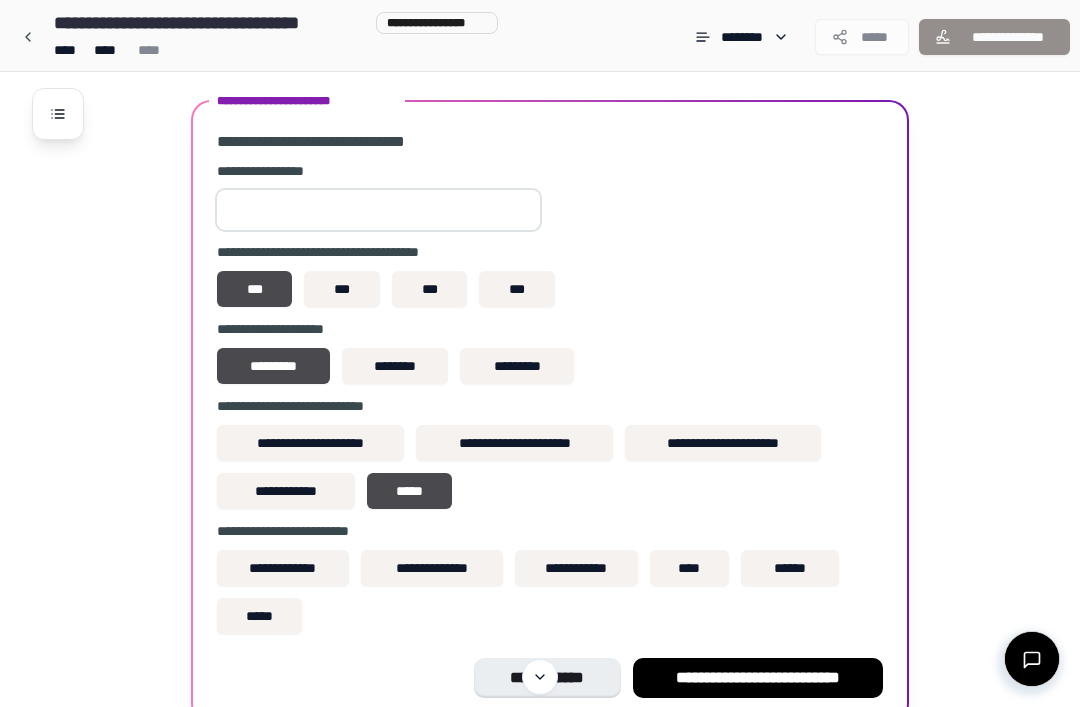 click on "**********" at bounding box center (283, 568) 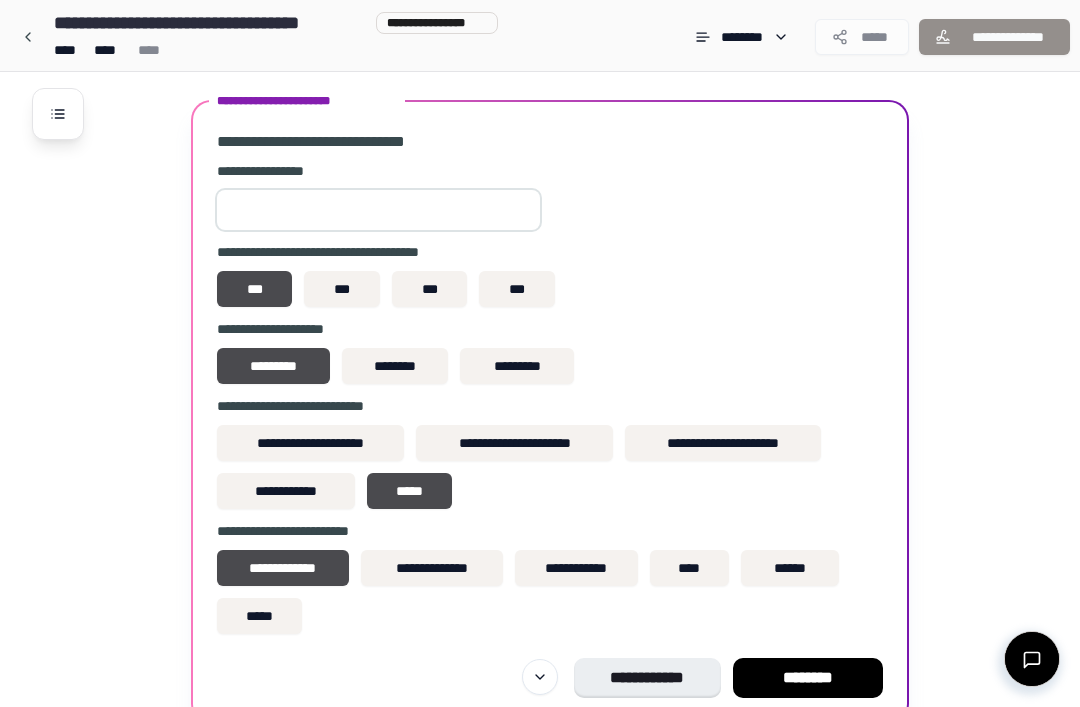 click on "********" at bounding box center [808, 678] 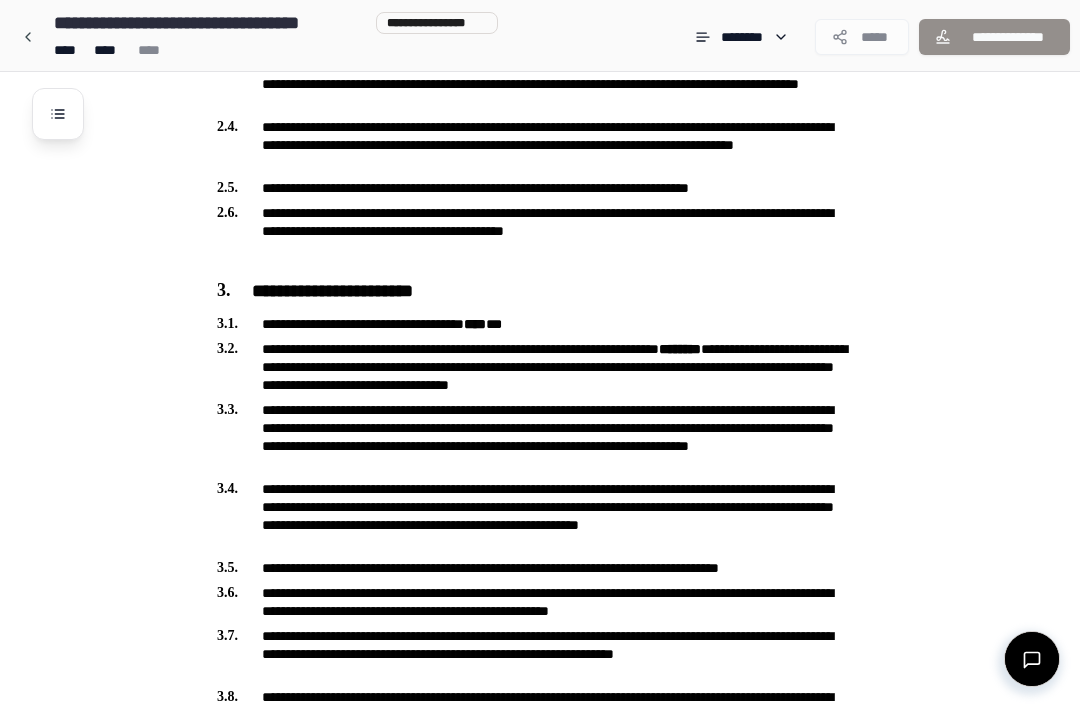 scroll, scrollTop: 612, scrollLeft: 0, axis: vertical 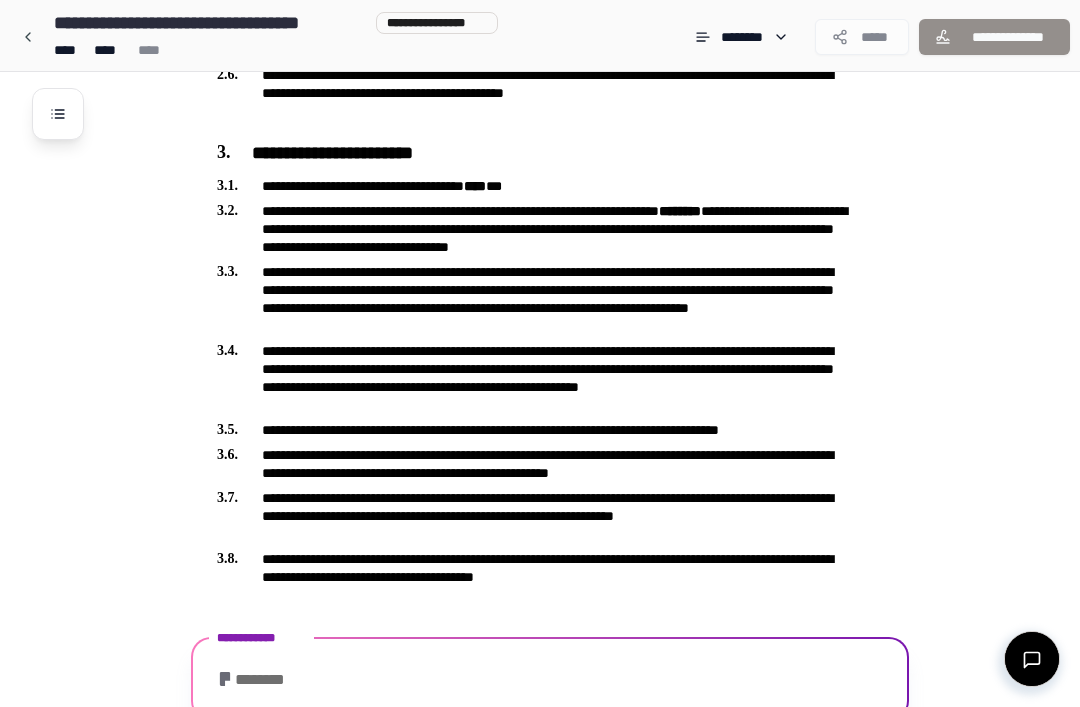 click on "**********" at bounding box center [536, 229] 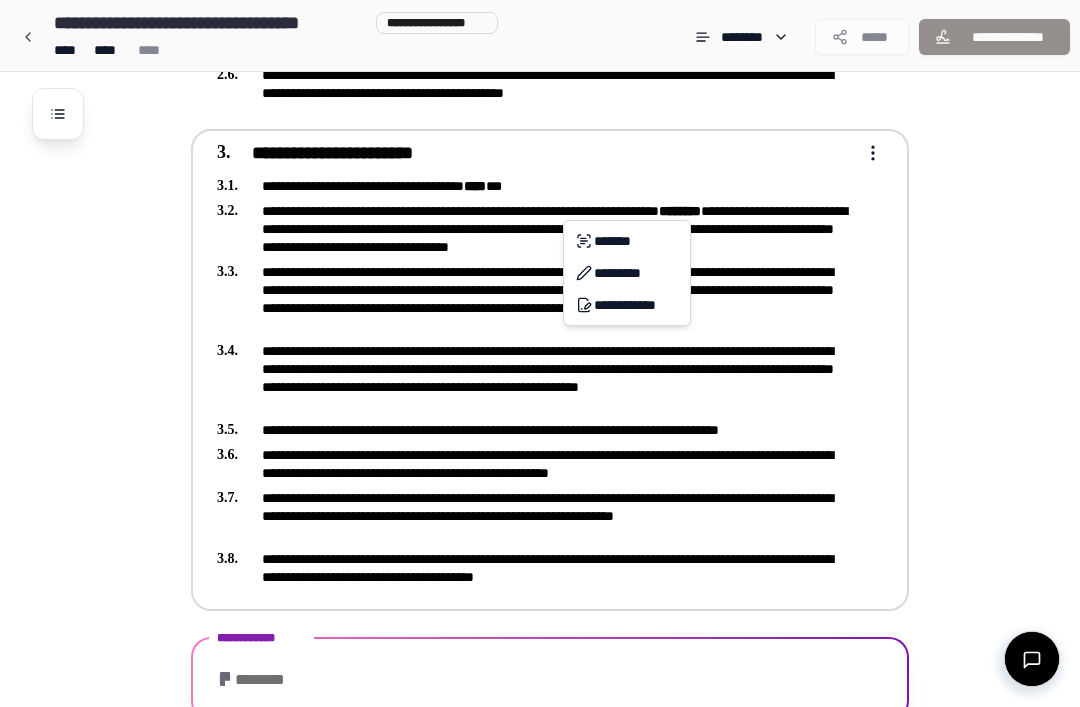 click on "**********" at bounding box center [627, 273] 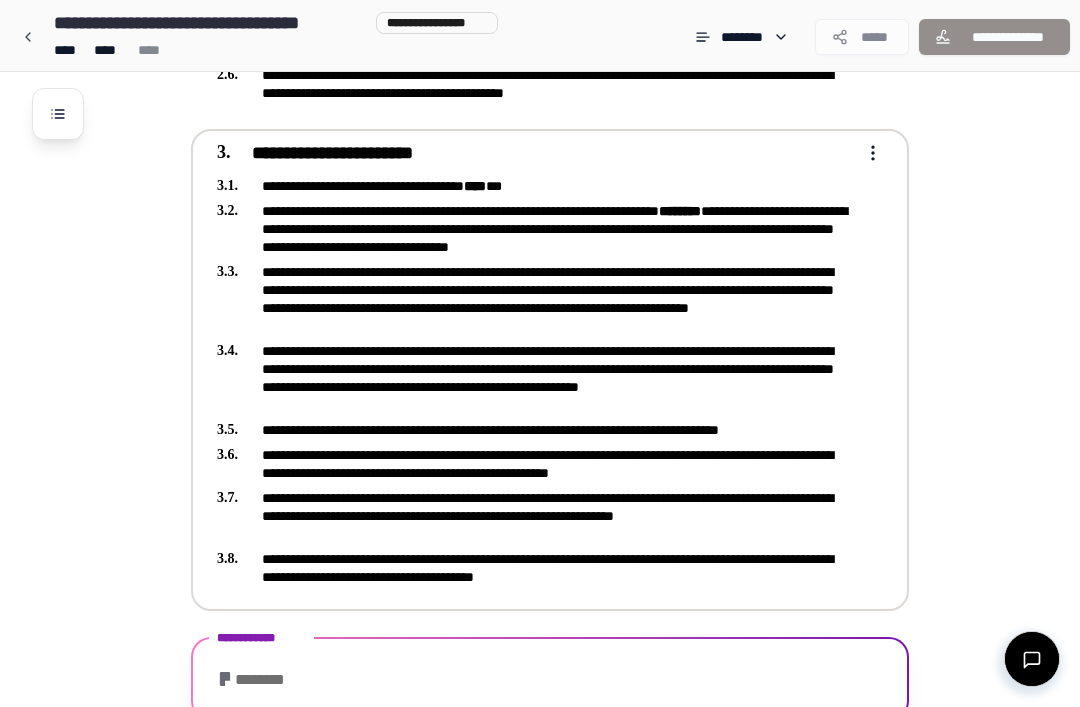 click on "**********" at bounding box center (536, 229) 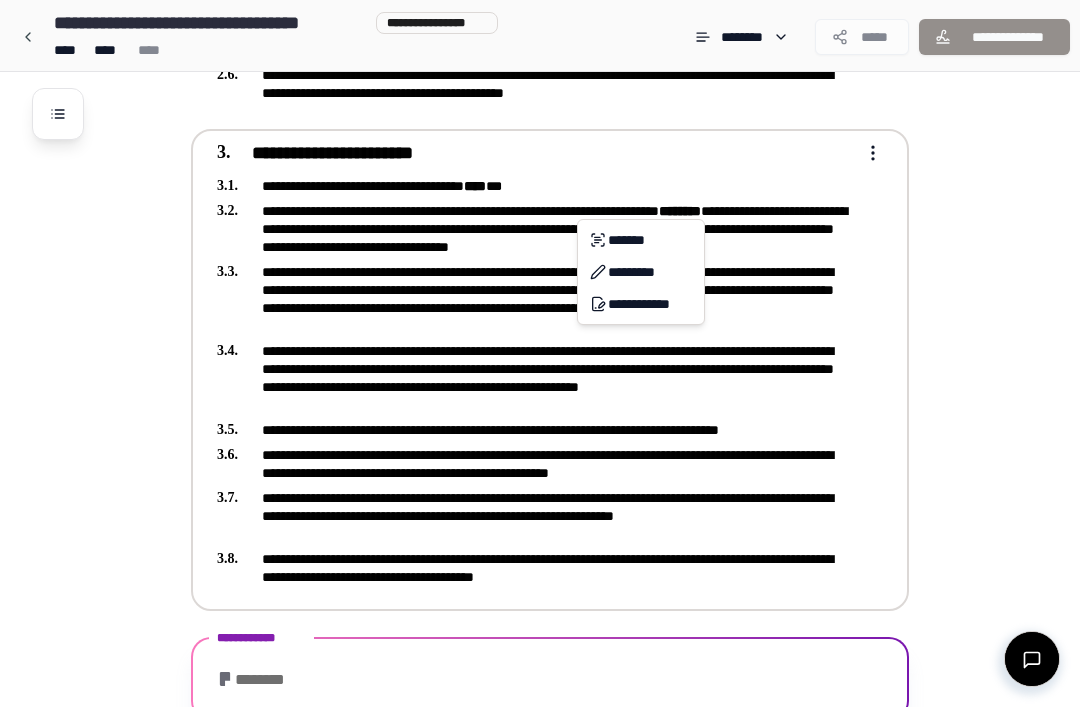 scroll, scrollTop: 769, scrollLeft: 0, axis: vertical 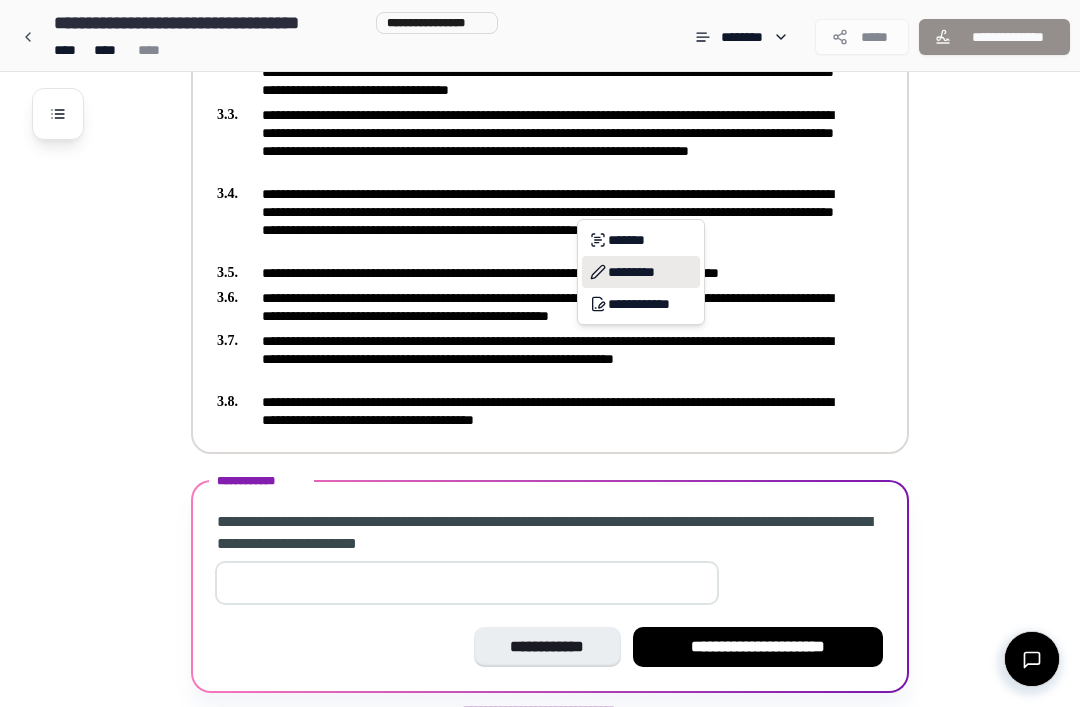 click on "*********" at bounding box center (641, 272) 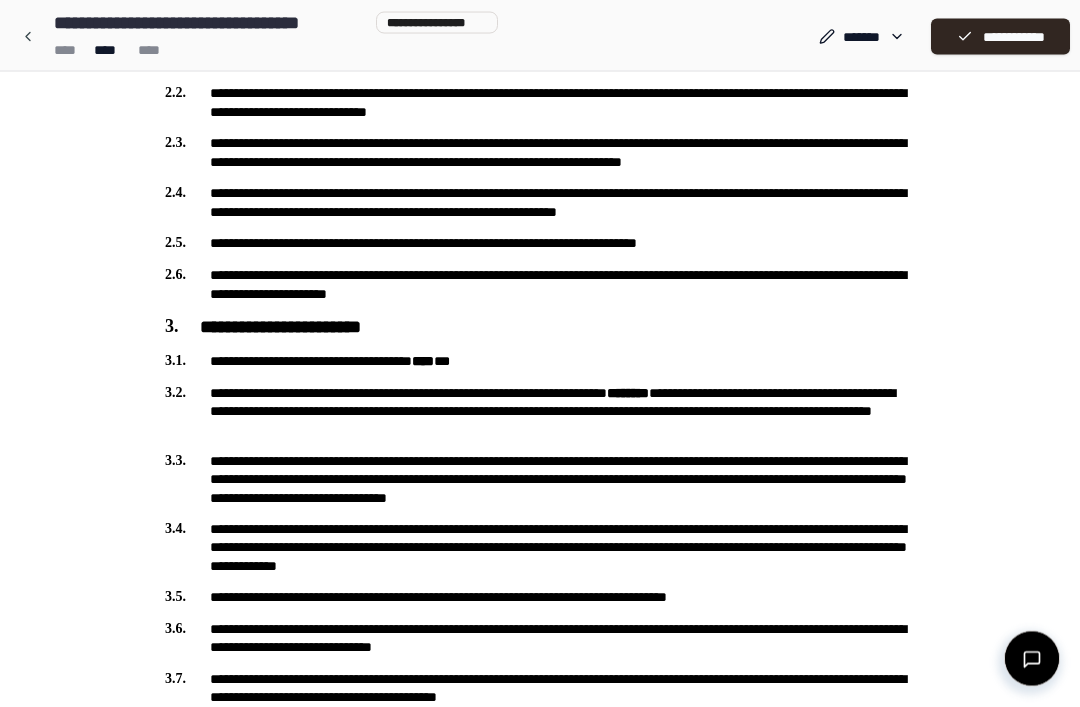 scroll, scrollTop: 471, scrollLeft: 0, axis: vertical 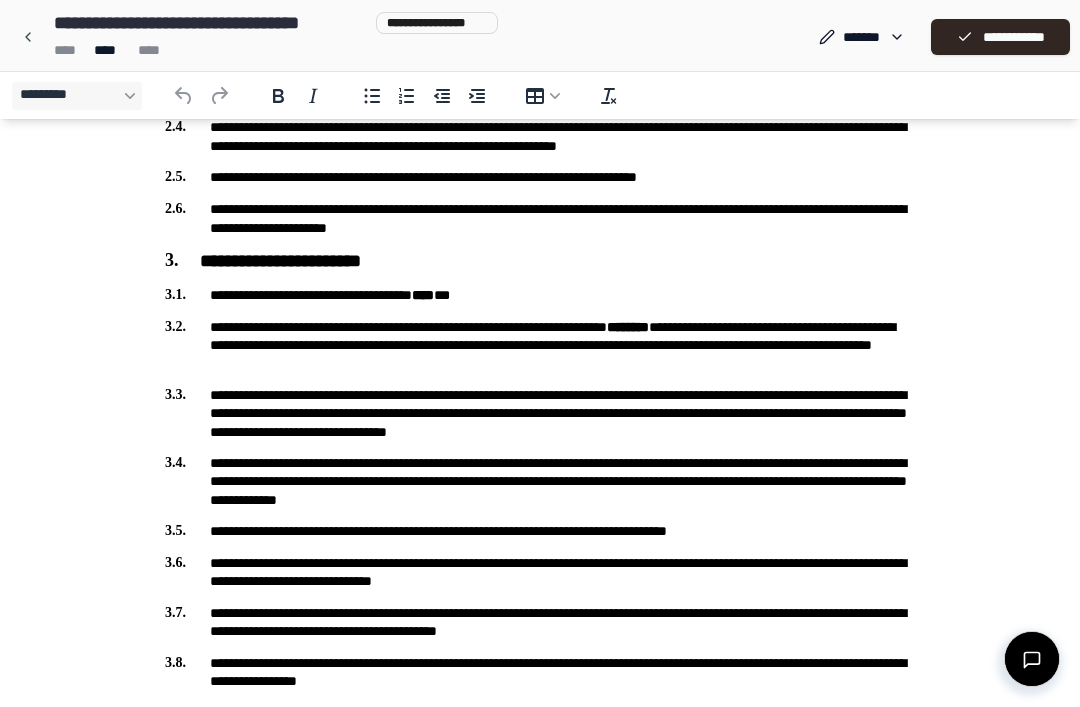 click on "**********" at bounding box center (540, 180) 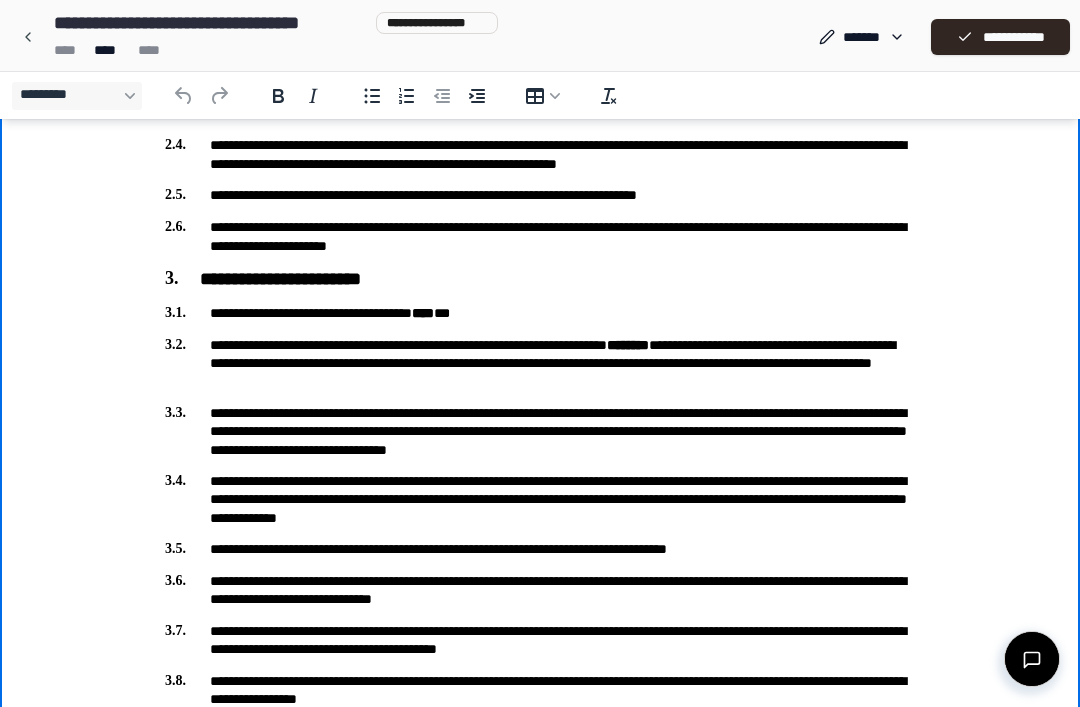 click on "**********" at bounding box center (540, 363) 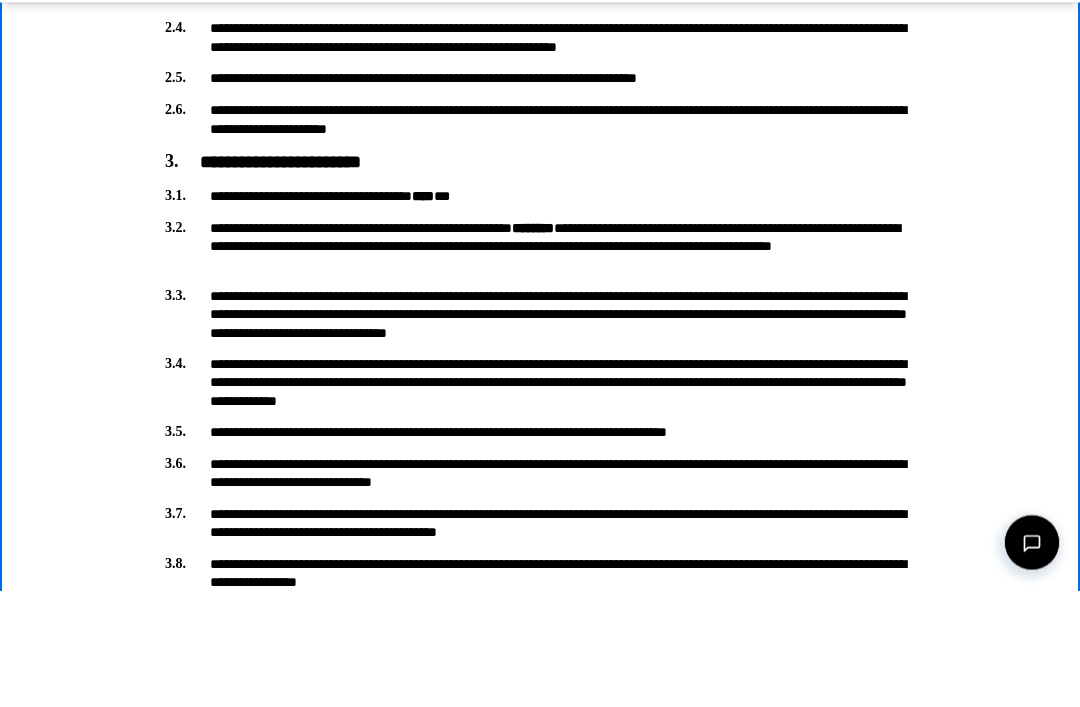 click on "**********" at bounding box center [540, 247] 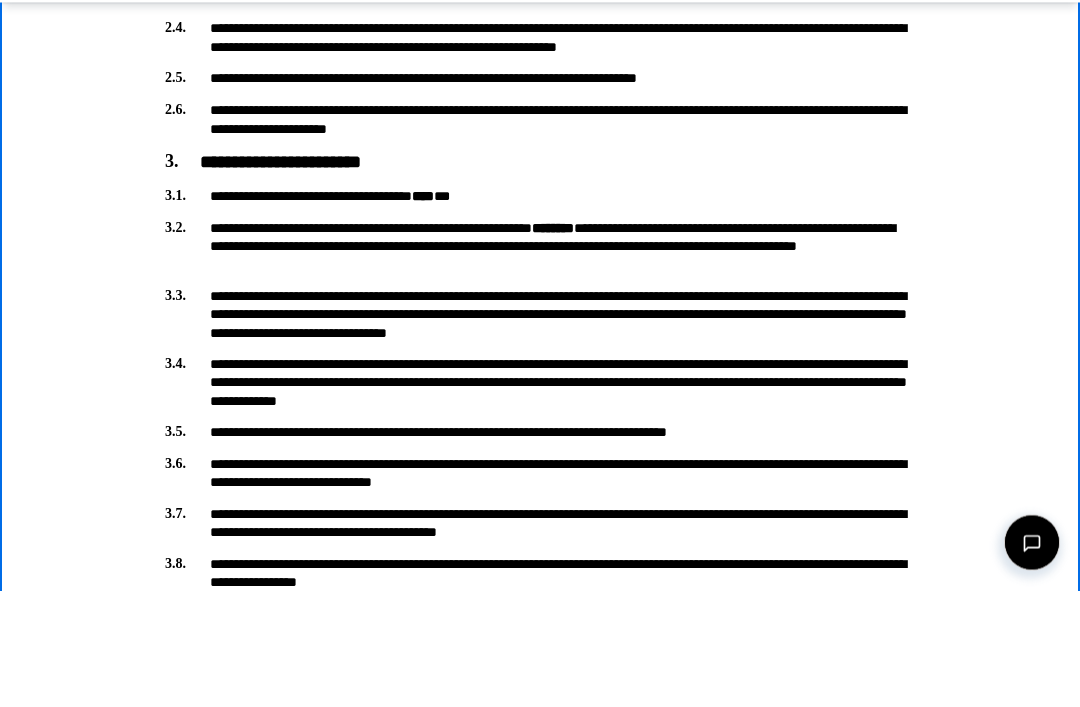 click on "**********" at bounding box center [540, 197] 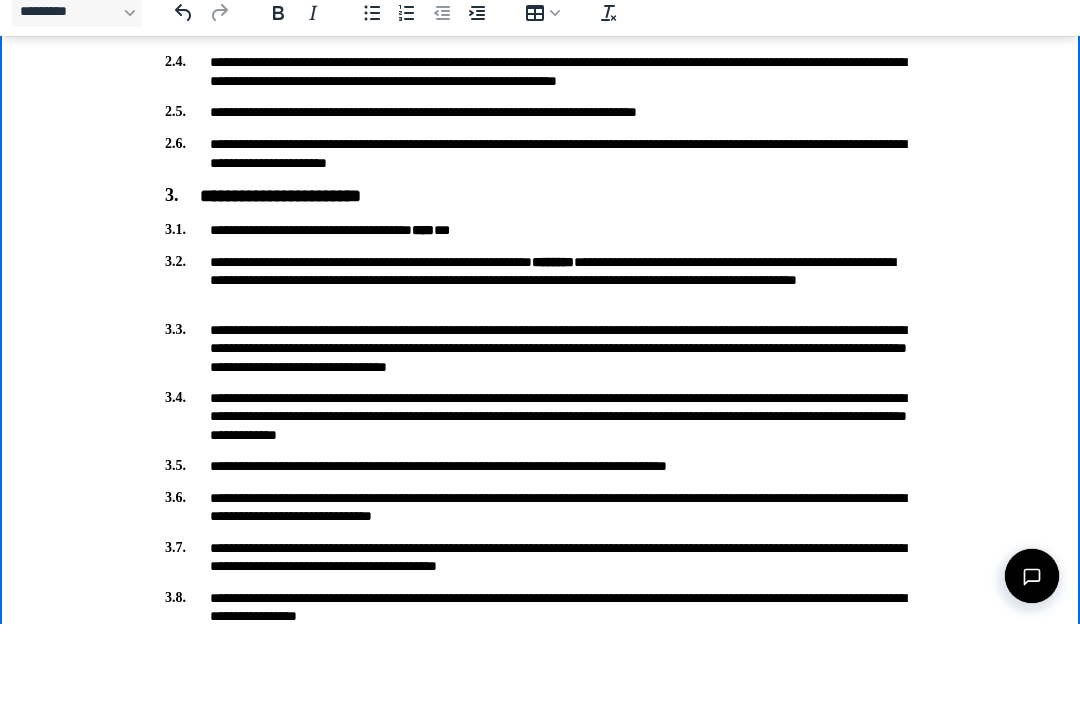 click on "**********" at bounding box center [540, 280] 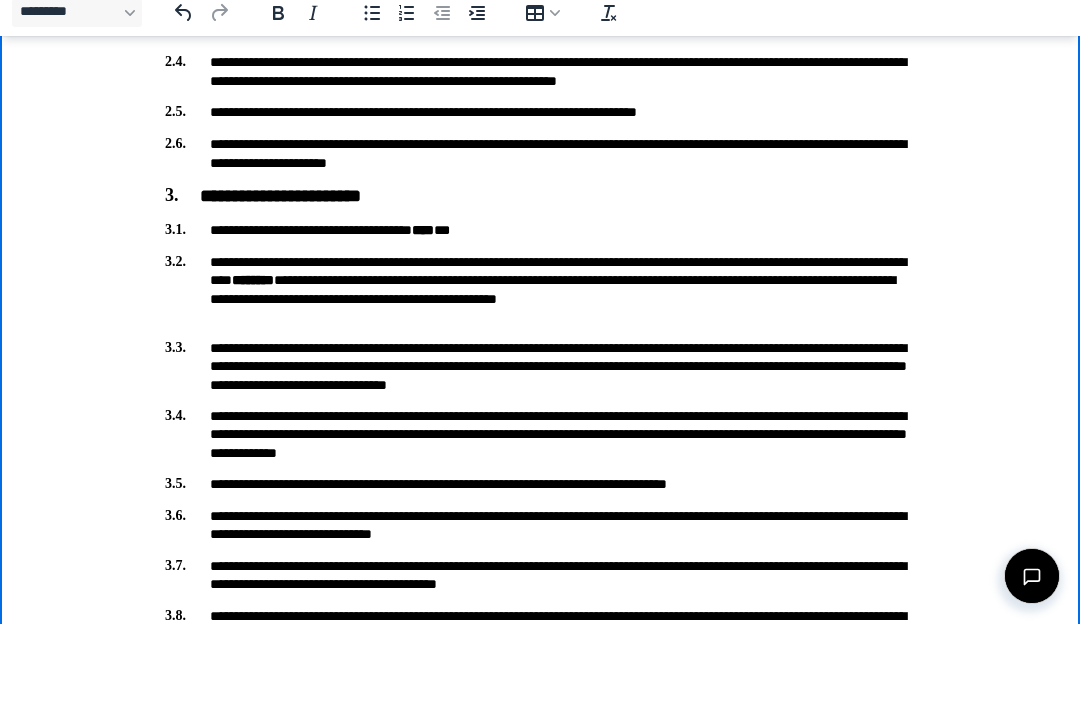 scroll, scrollTop: 489, scrollLeft: 0, axis: vertical 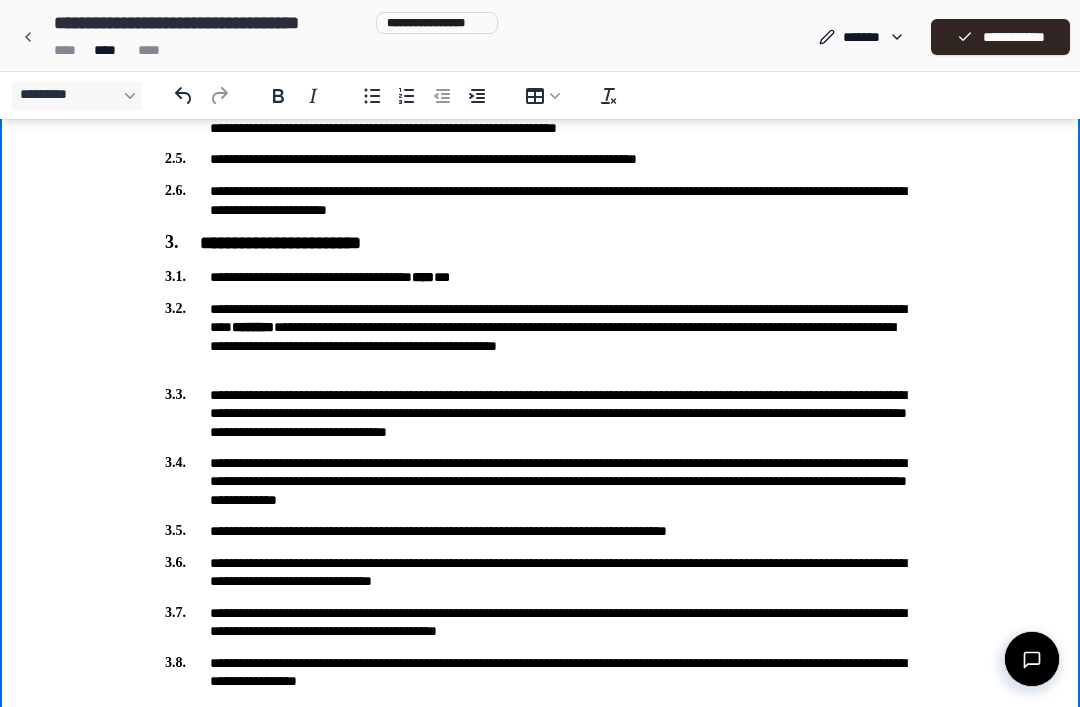 click on "**********" at bounding box center [1000, 37] 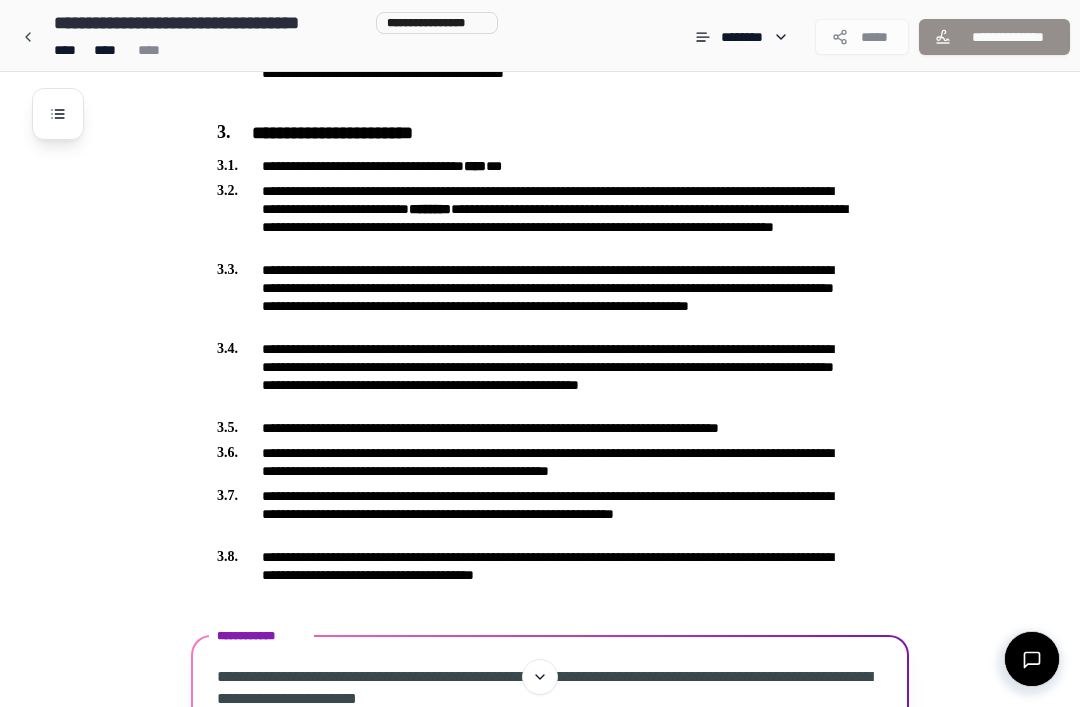 scroll, scrollTop: 787, scrollLeft: 0, axis: vertical 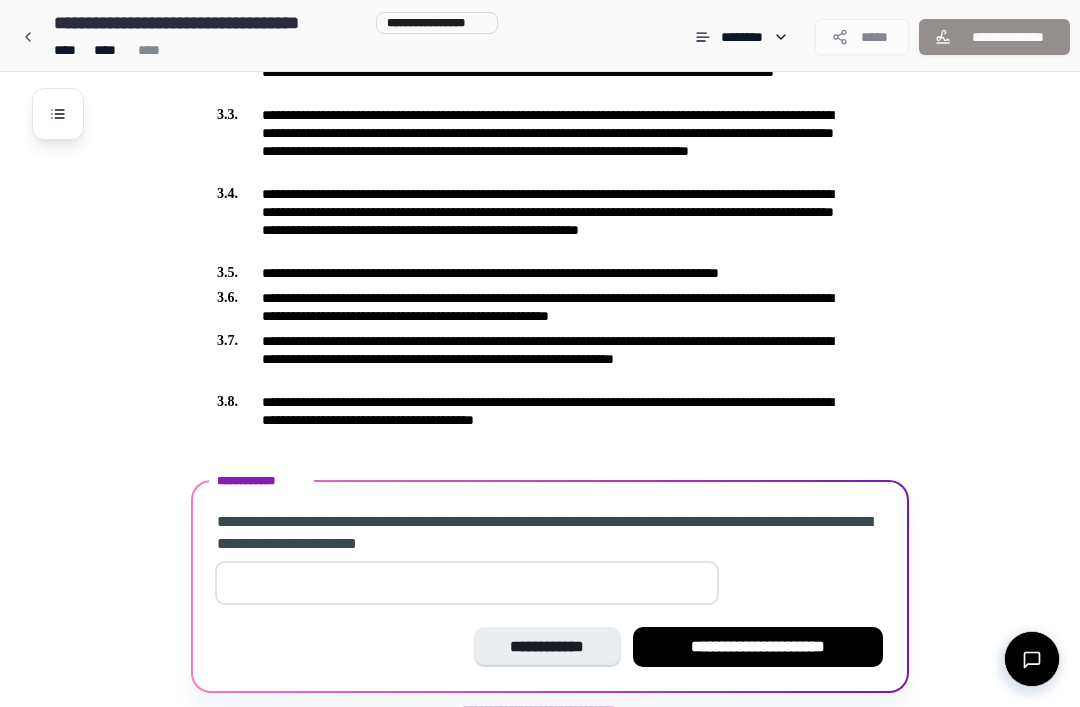 click at bounding box center [467, 583] 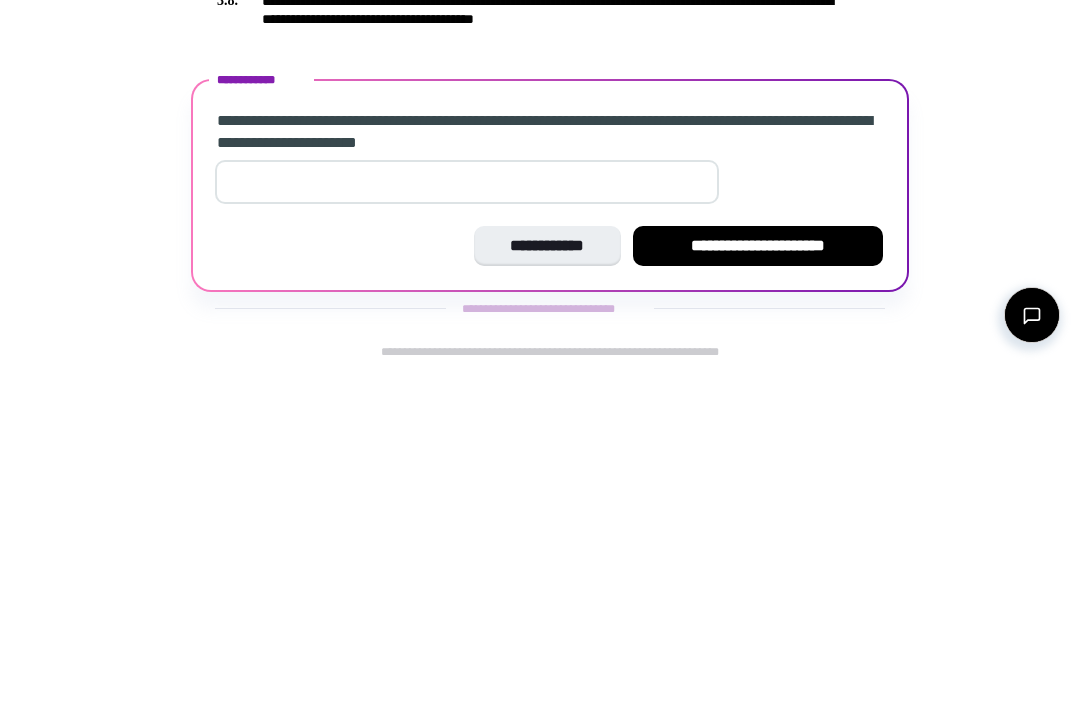 type on "**" 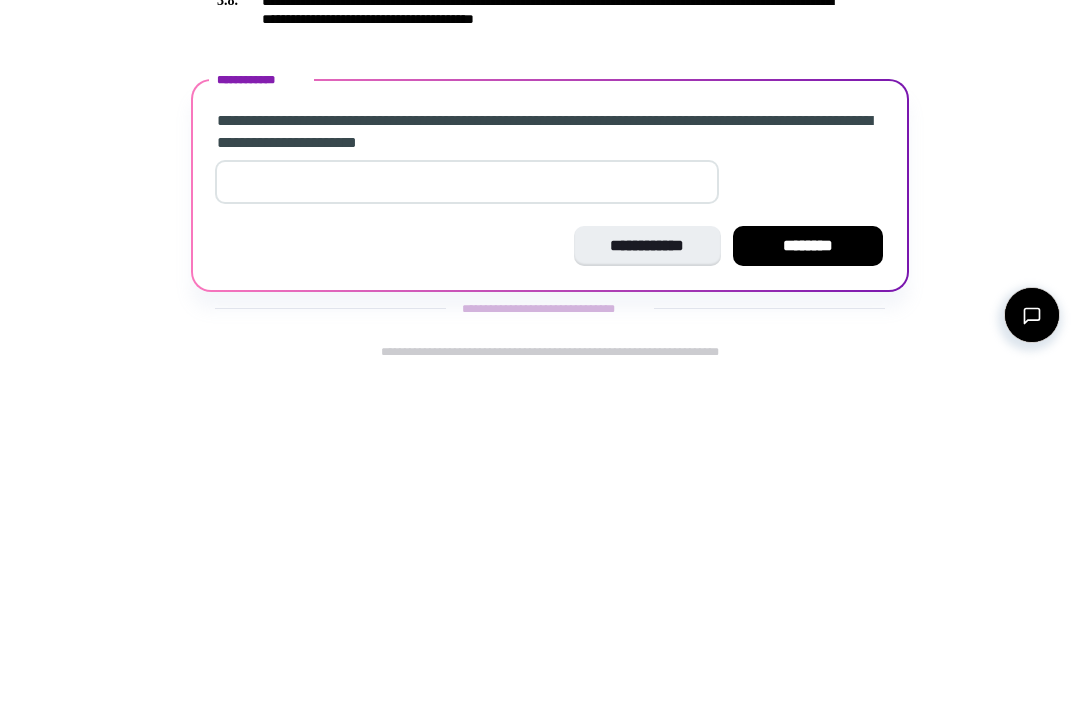click on "********" at bounding box center [808, 590] 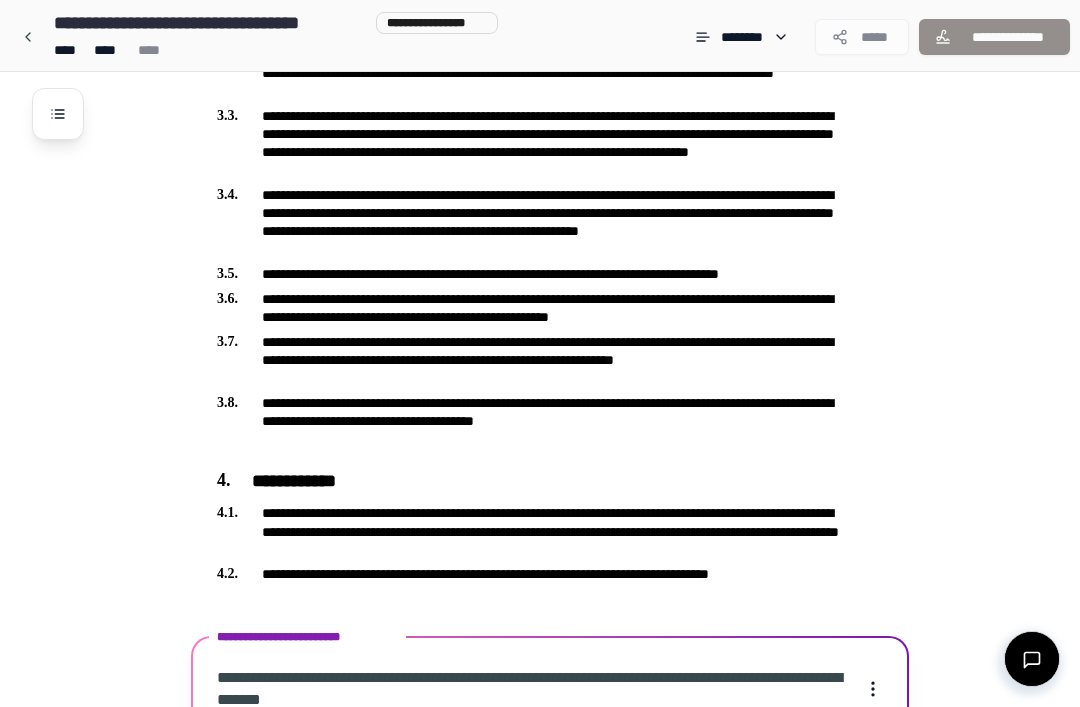 scroll, scrollTop: 922, scrollLeft: 0, axis: vertical 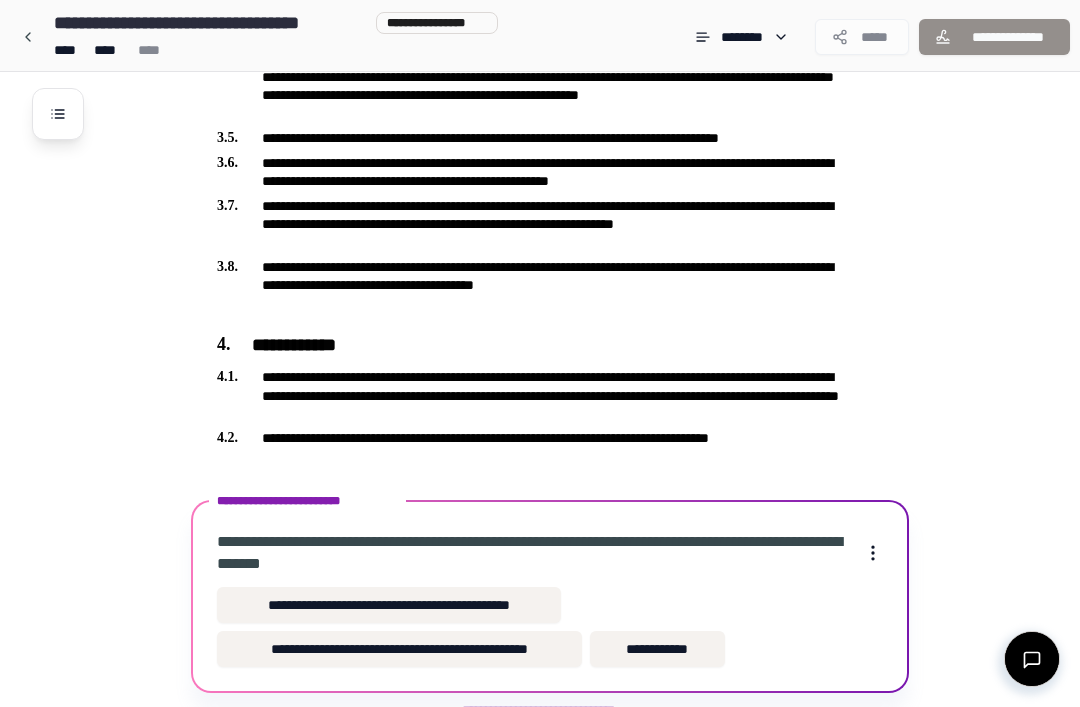 click on "**********" at bounding box center (399, 649) 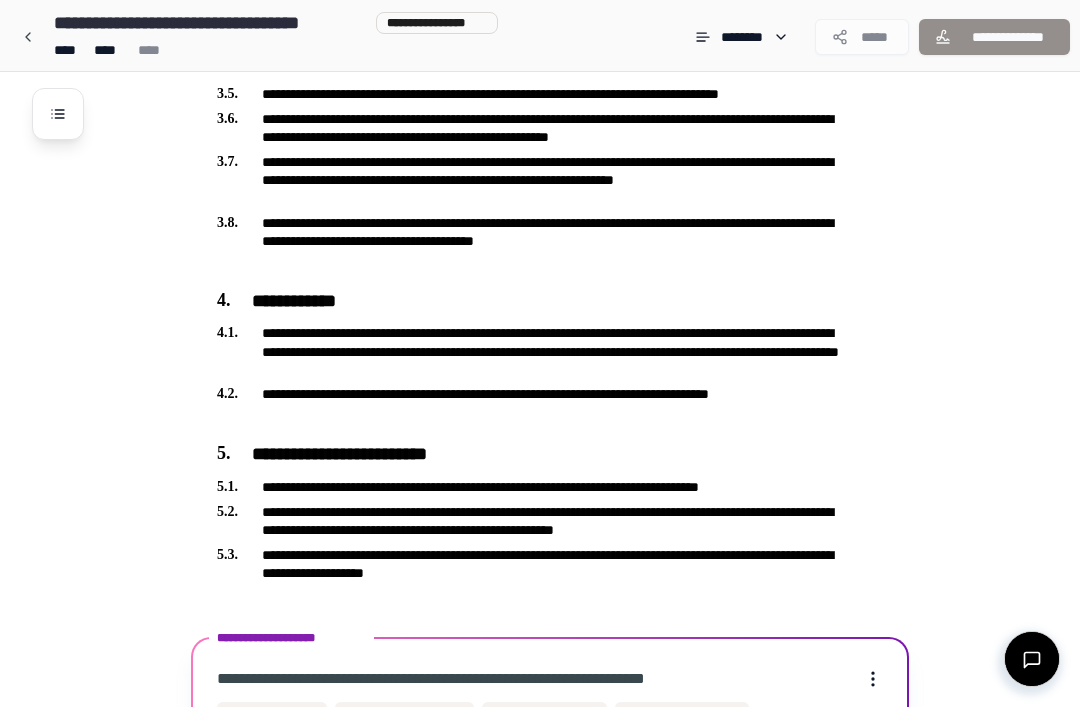 scroll, scrollTop: 1037, scrollLeft: 0, axis: vertical 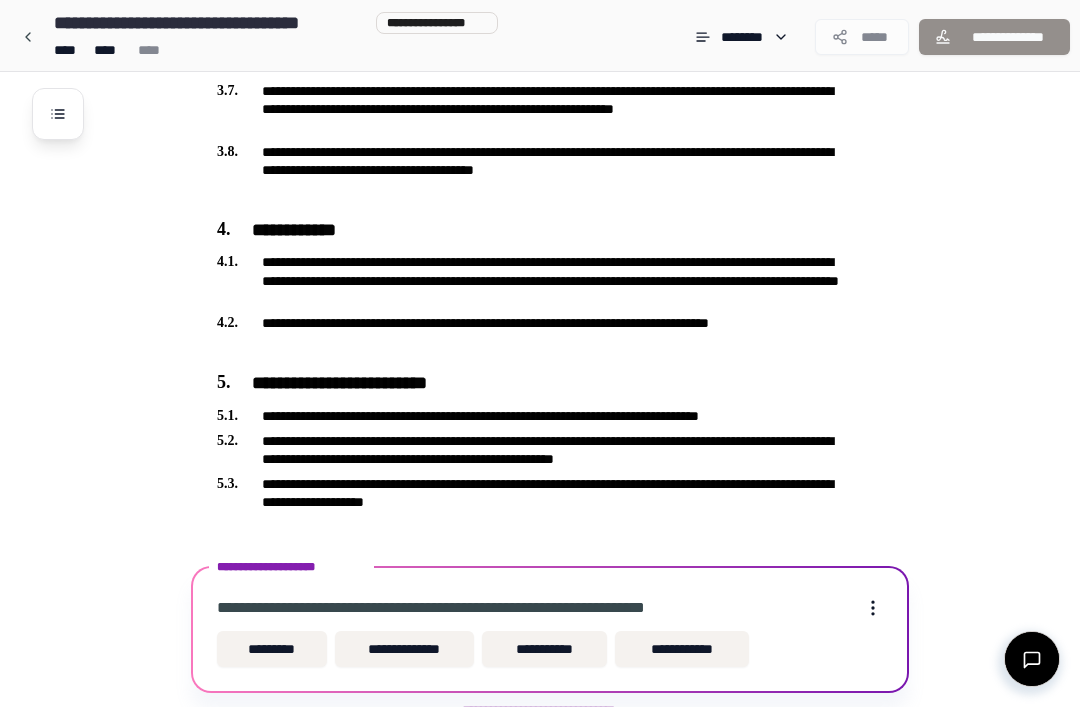 click on "*********" at bounding box center [272, 649] 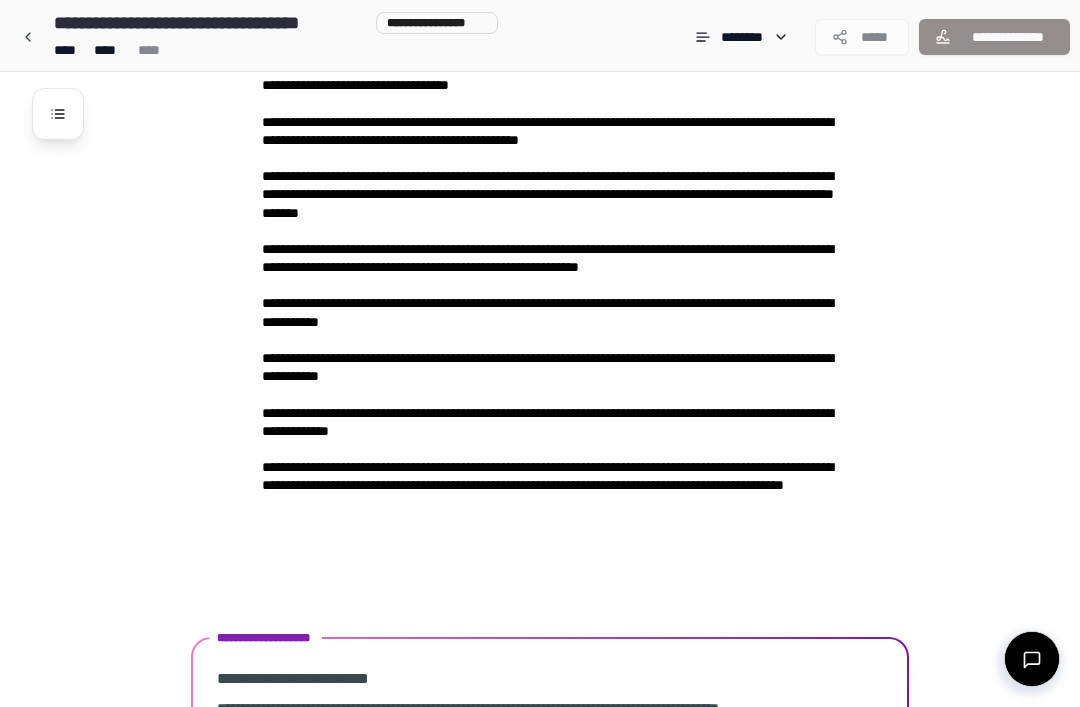 scroll, scrollTop: 2791, scrollLeft: 0, axis: vertical 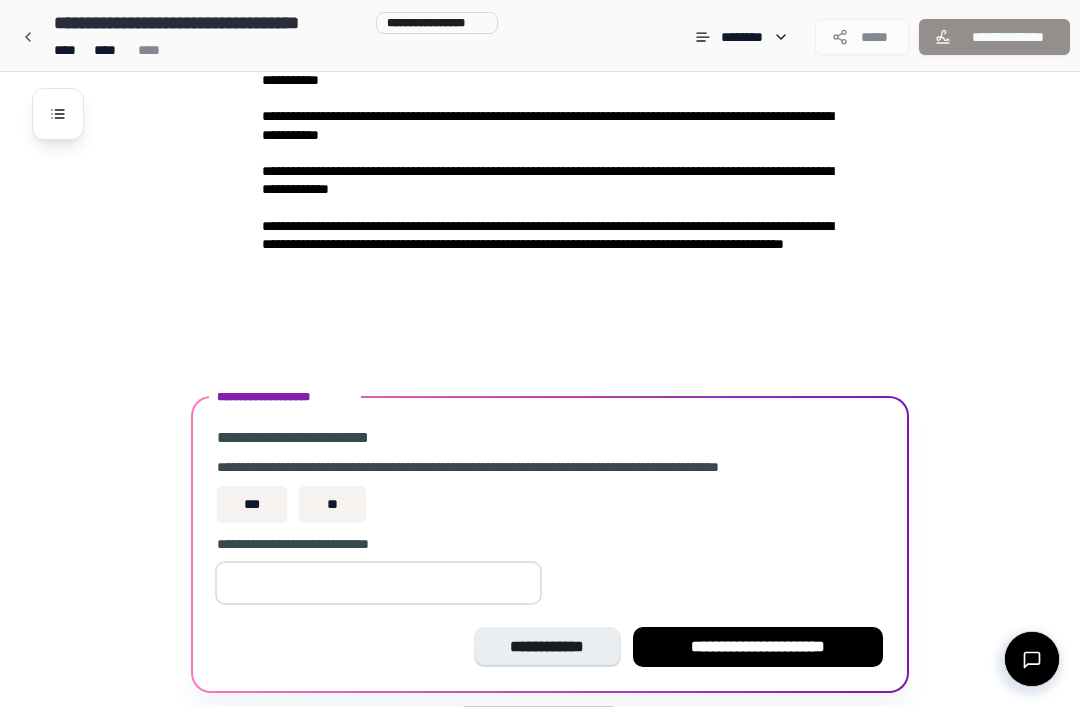 click on "***" at bounding box center [252, 504] 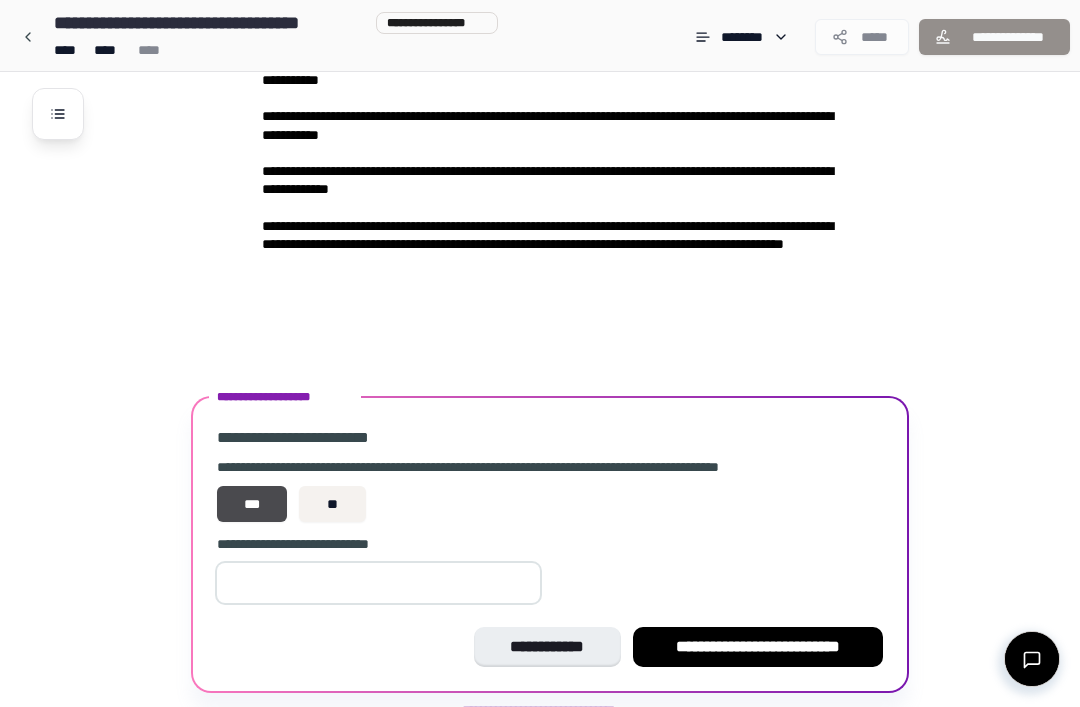 click on "**********" at bounding box center (758, 647) 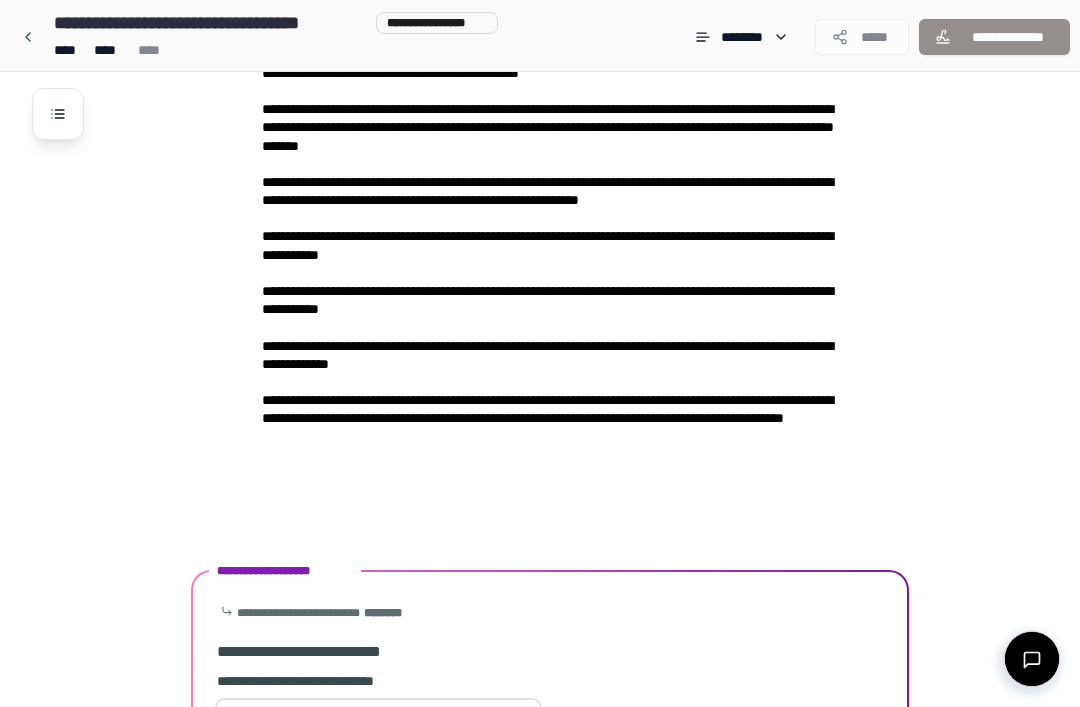 scroll, scrollTop: 2832, scrollLeft: 0, axis: vertical 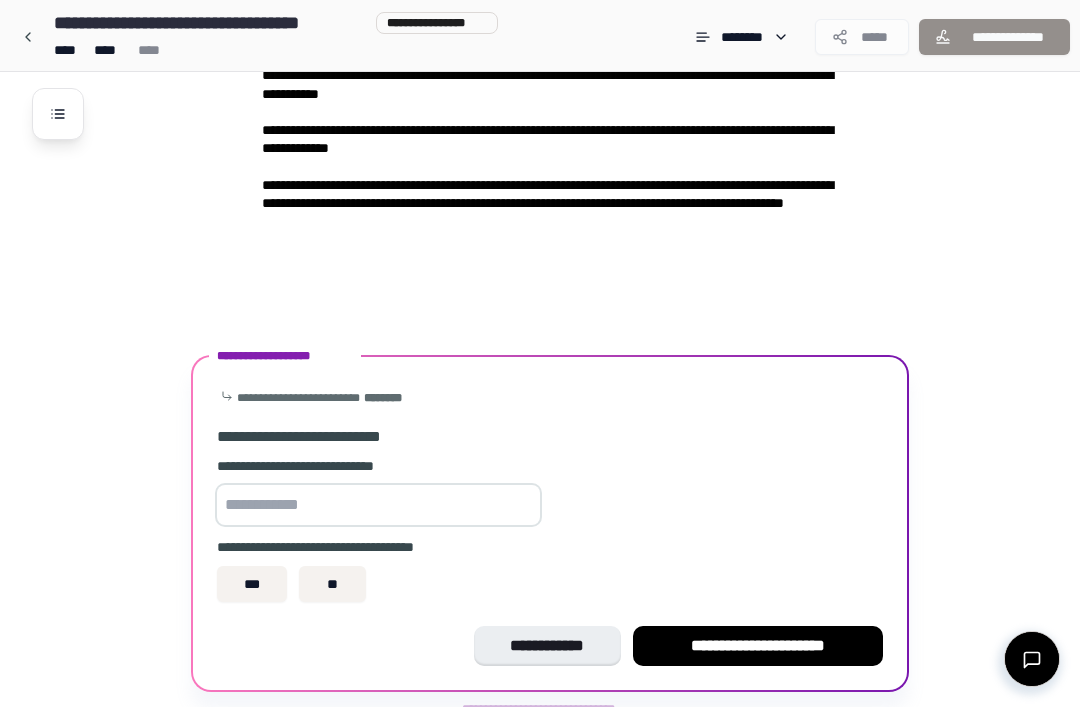 click on "**********" at bounding box center (758, 646) 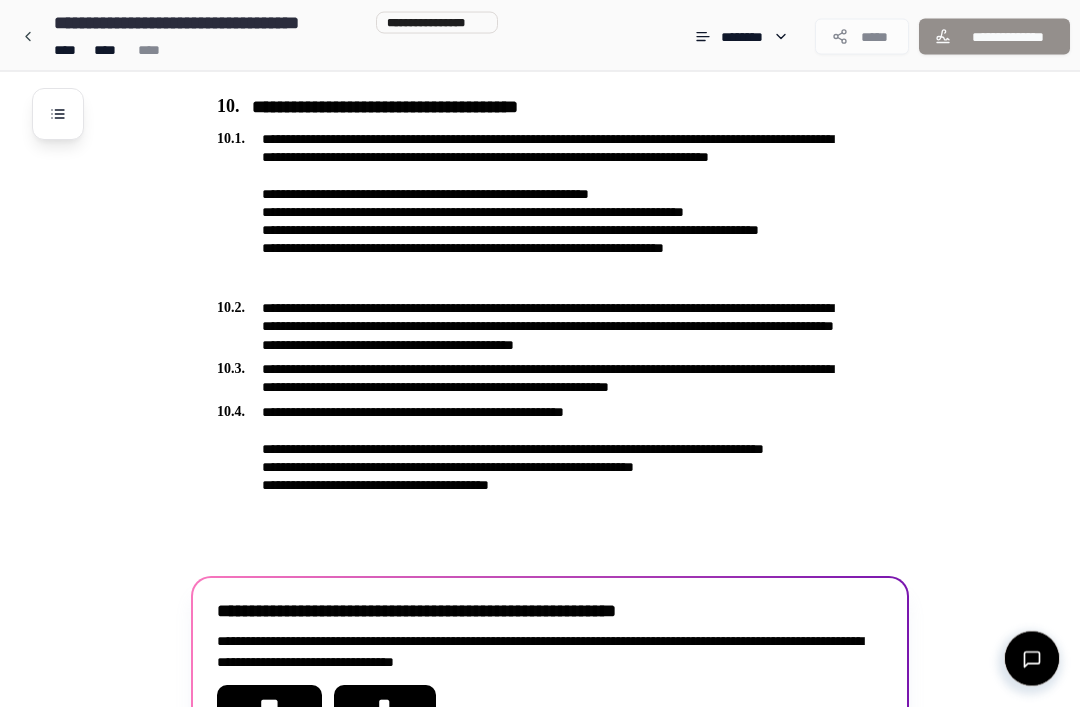 scroll, scrollTop: 3365, scrollLeft: 0, axis: vertical 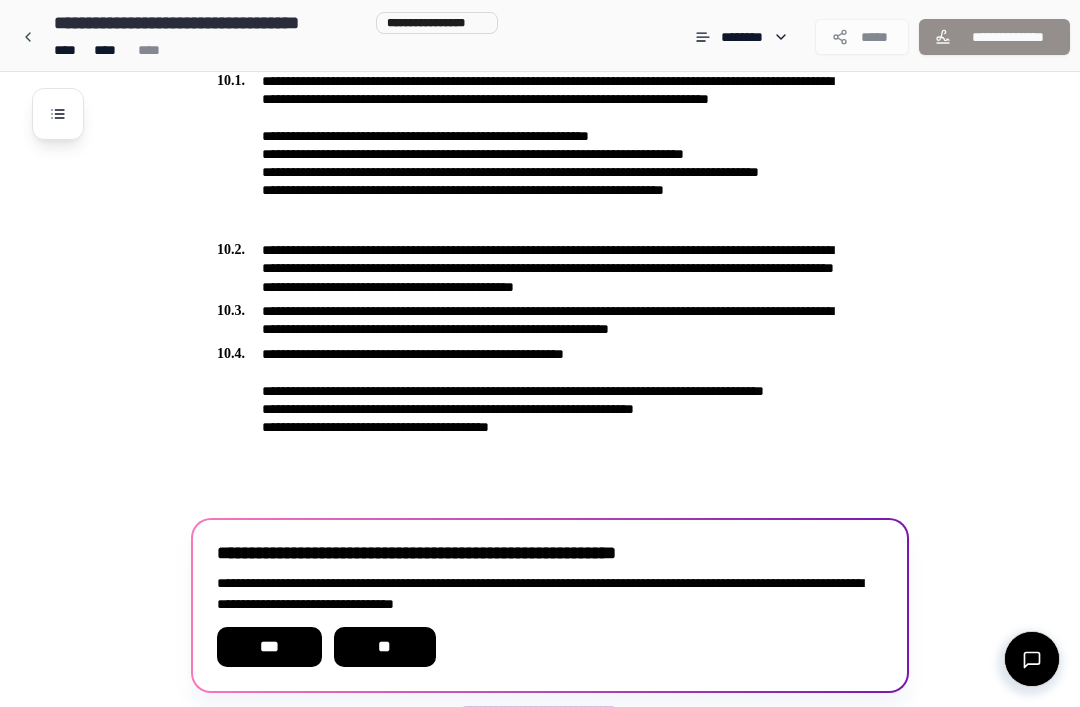 click on "**" at bounding box center [385, 647] 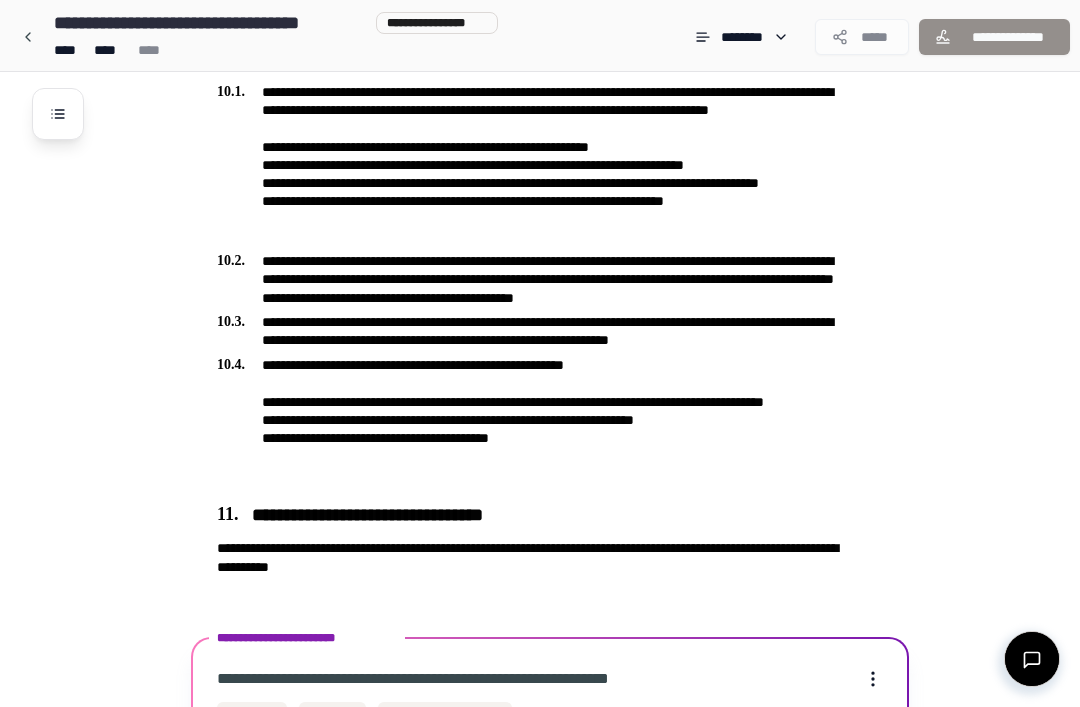 scroll, scrollTop: 3425, scrollLeft: 0, axis: vertical 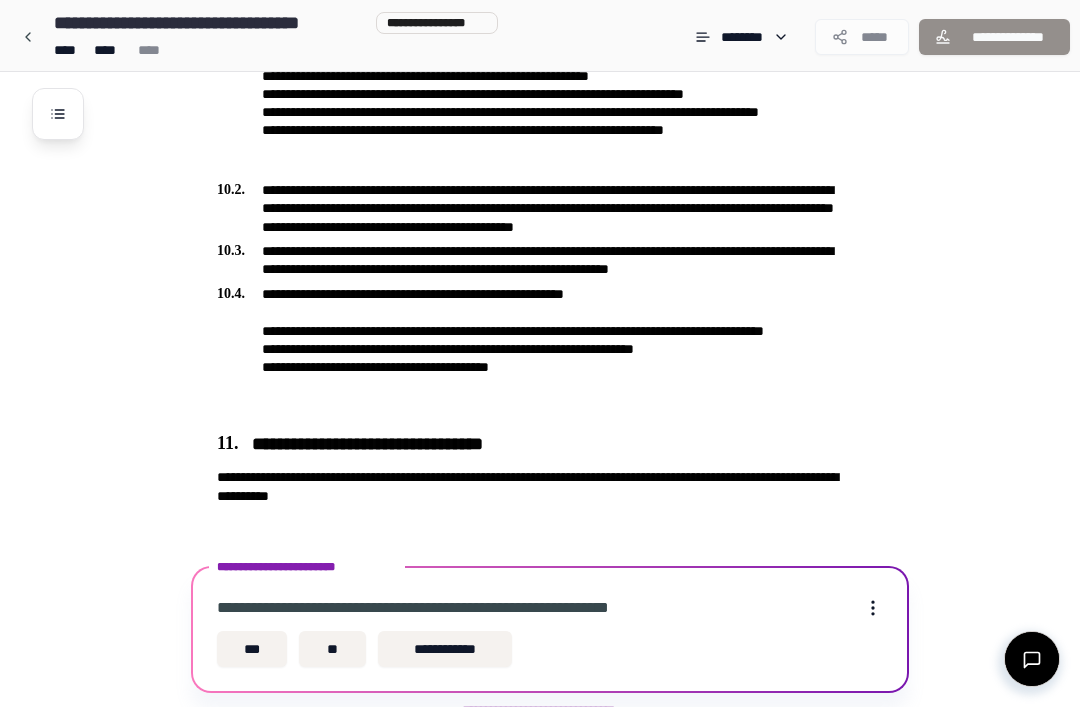 click on "***" at bounding box center (252, 649) 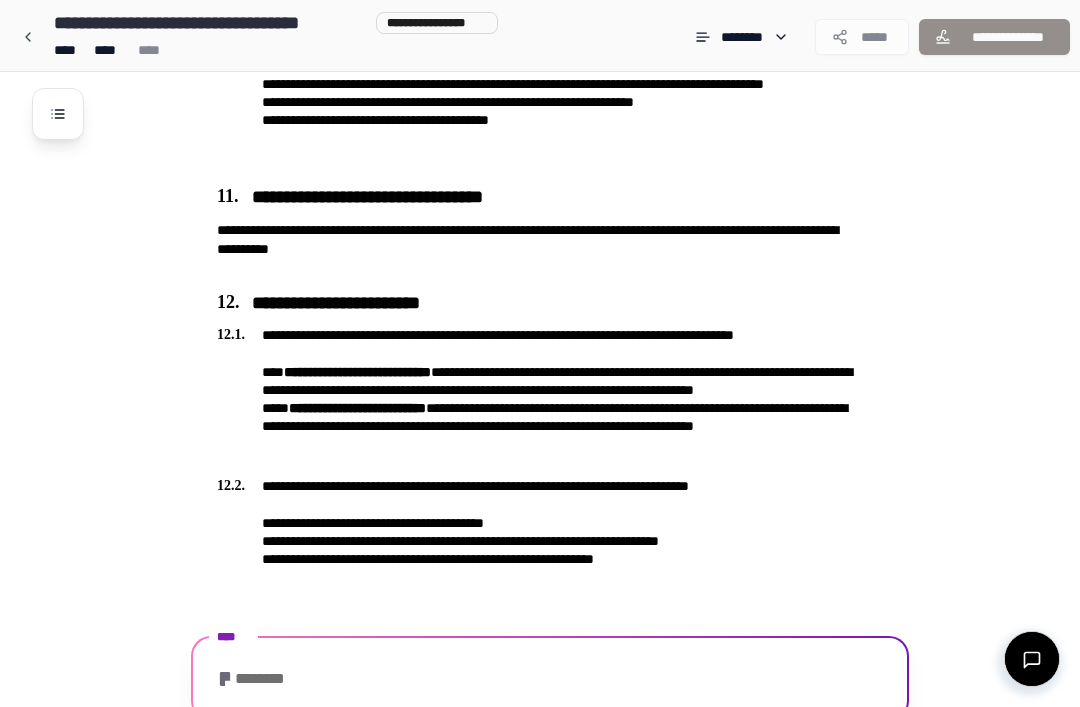 scroll, scrollTop: 3769, scrollLeft: 0, axis: vertical 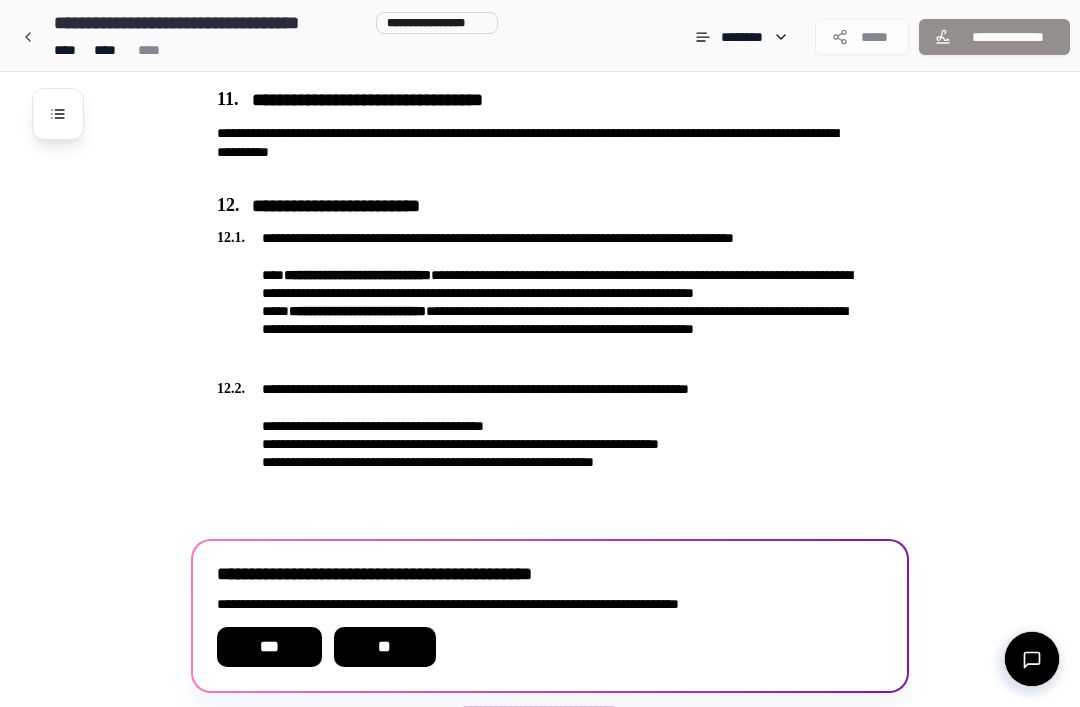 click on "**" at bounding box center [385, 647] 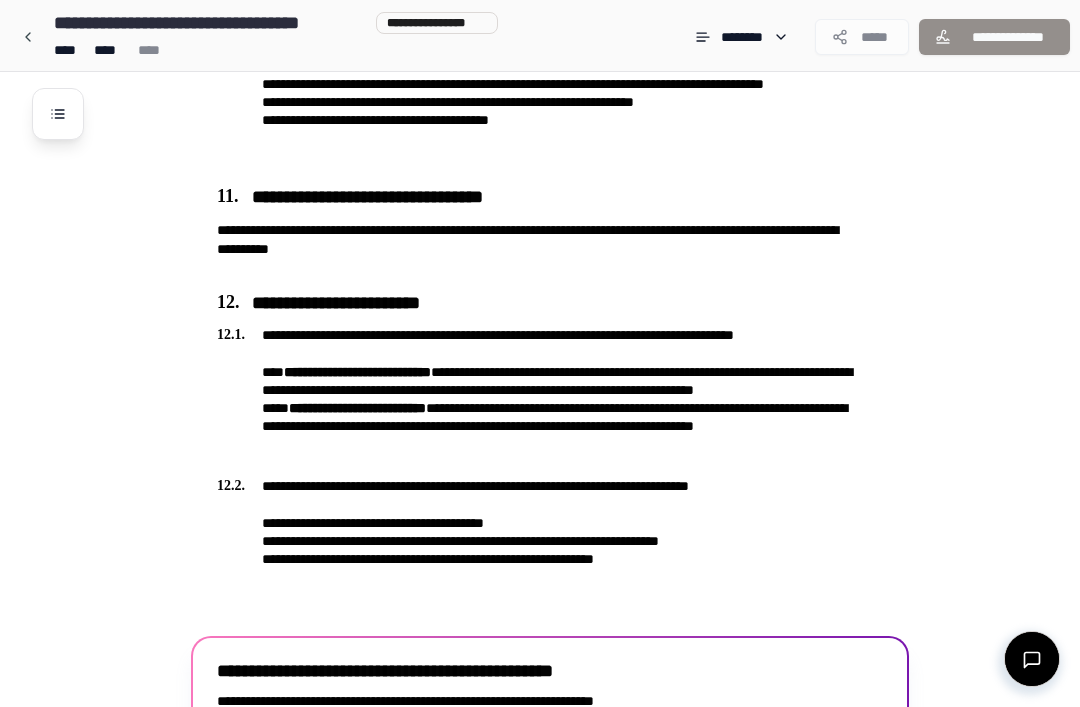 scroll, scrollTop: 3769, scrollLeft: 0, axis: vertical 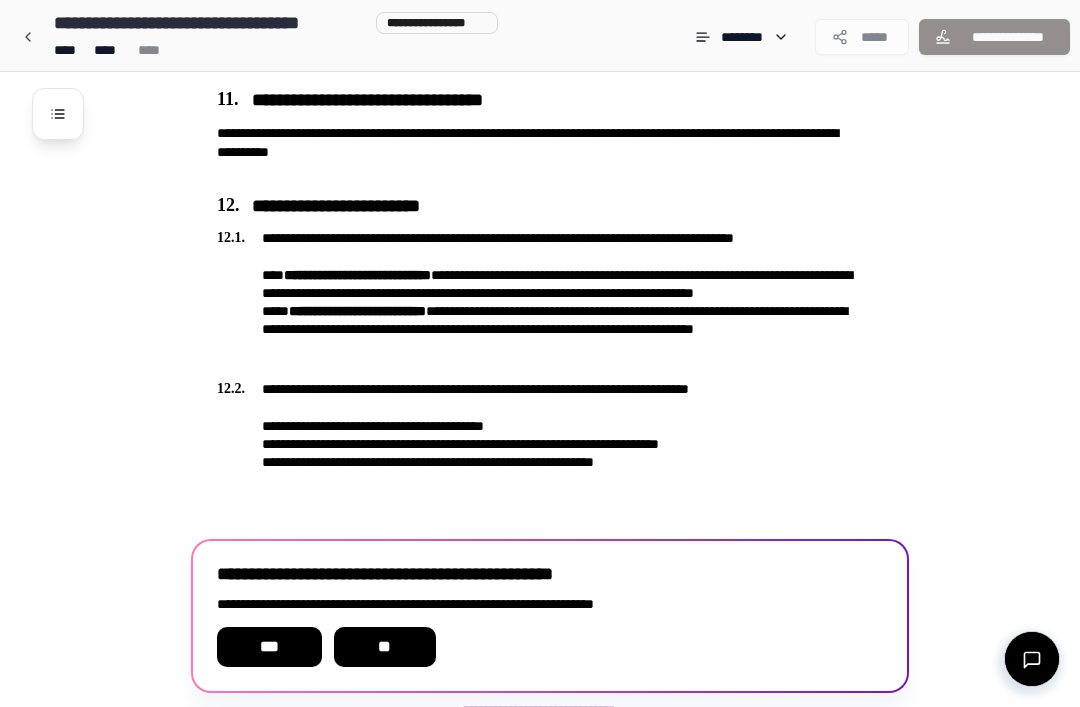 click on "**" at bounding box center [385, 647] 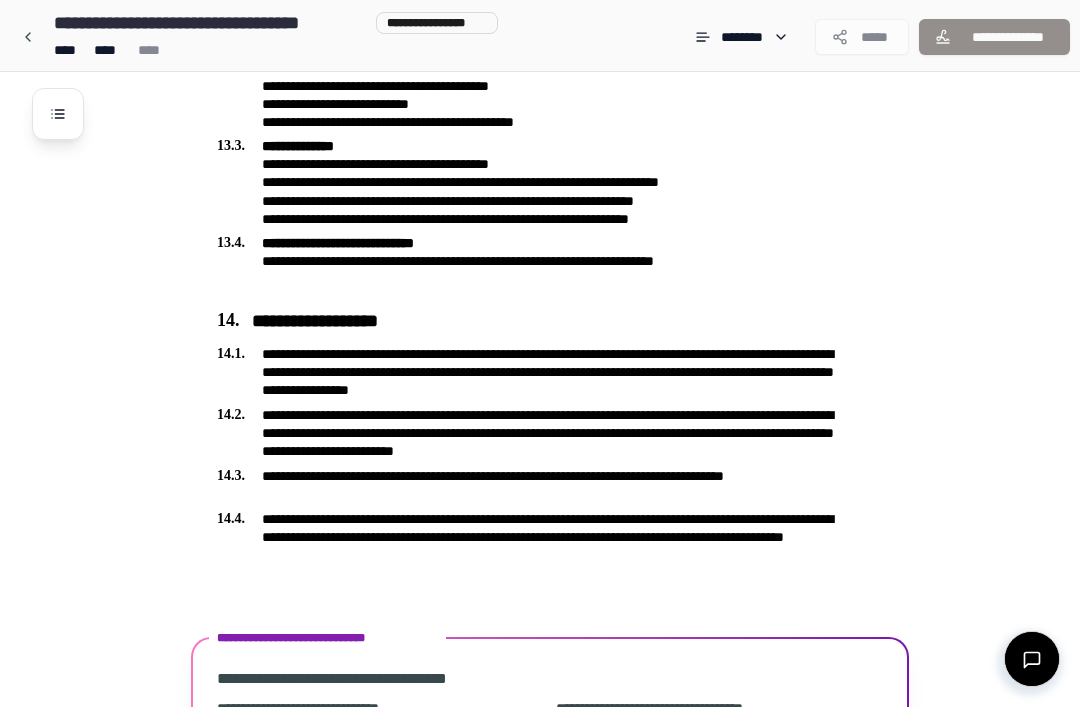 scroll, scrollTop: 4607, scrollLeft: 0, axis: vertical 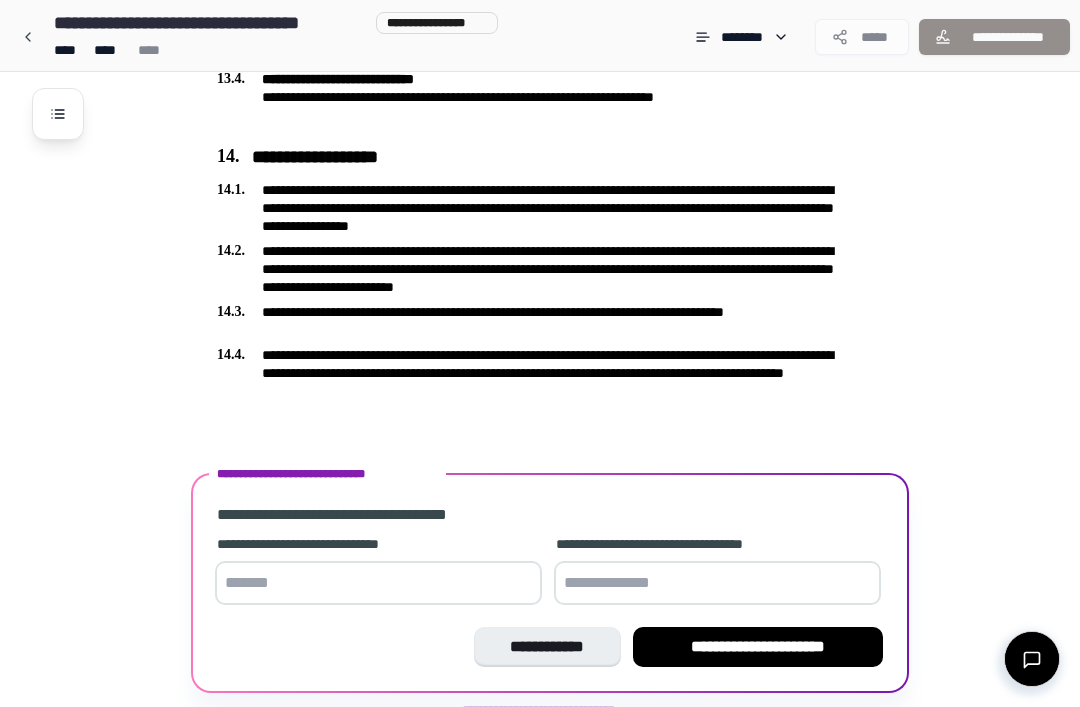 click at bounding box center (378, 583) 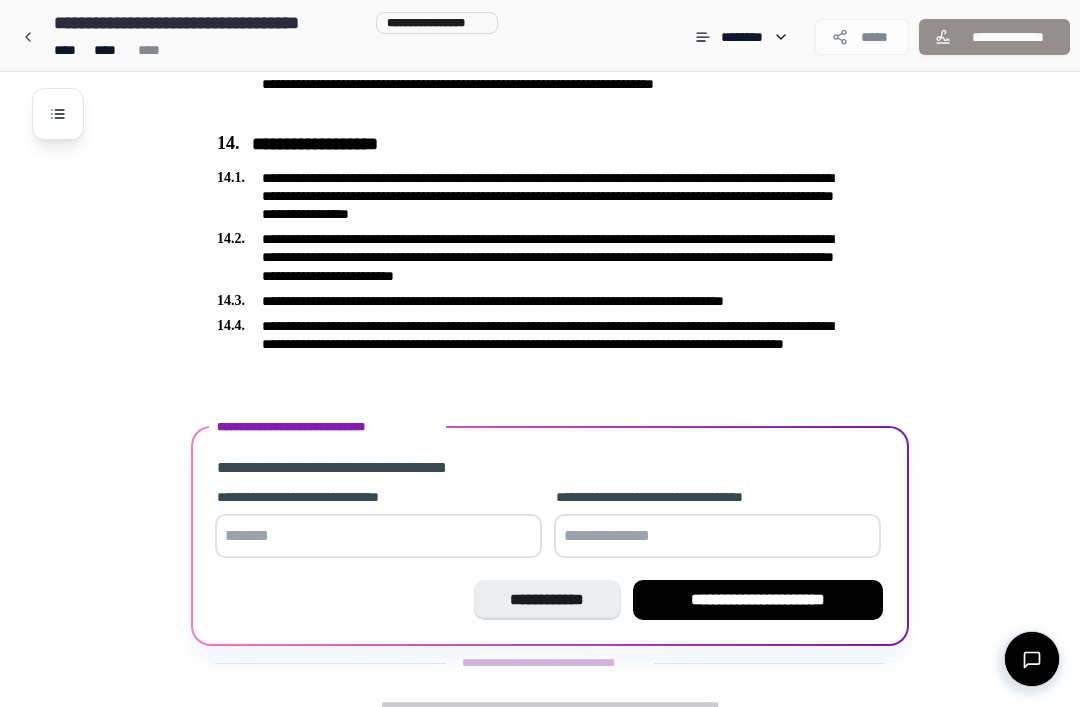 scroll, scrollTop: 4664, scrollLeft: 0, axis: vertical 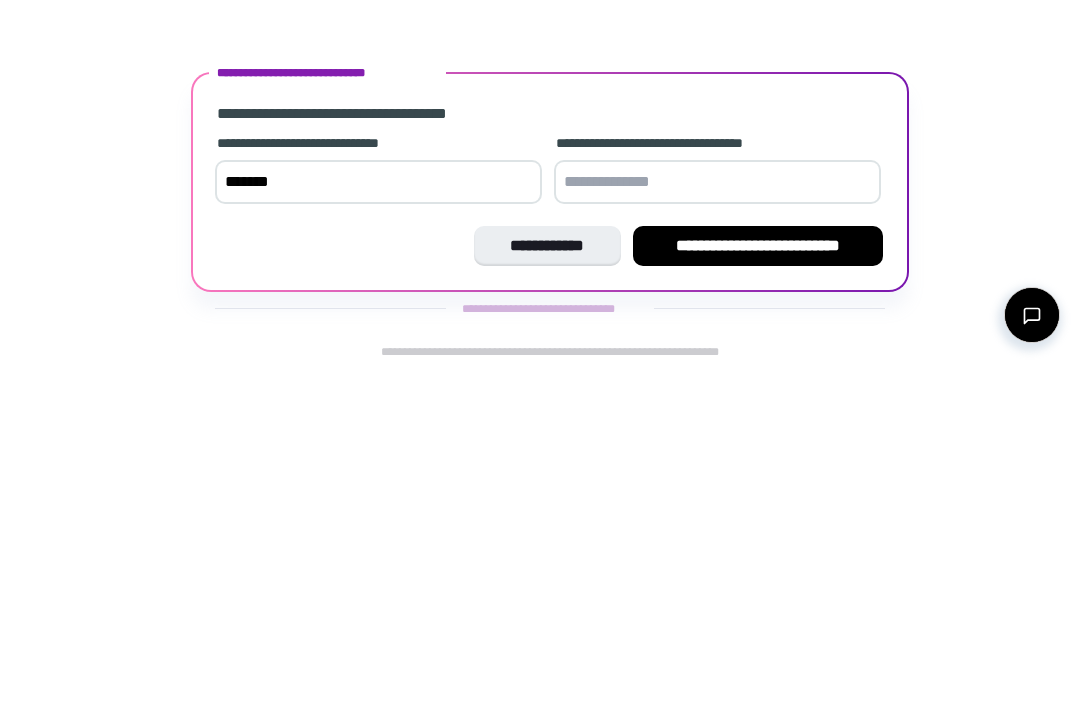 type on "*******" 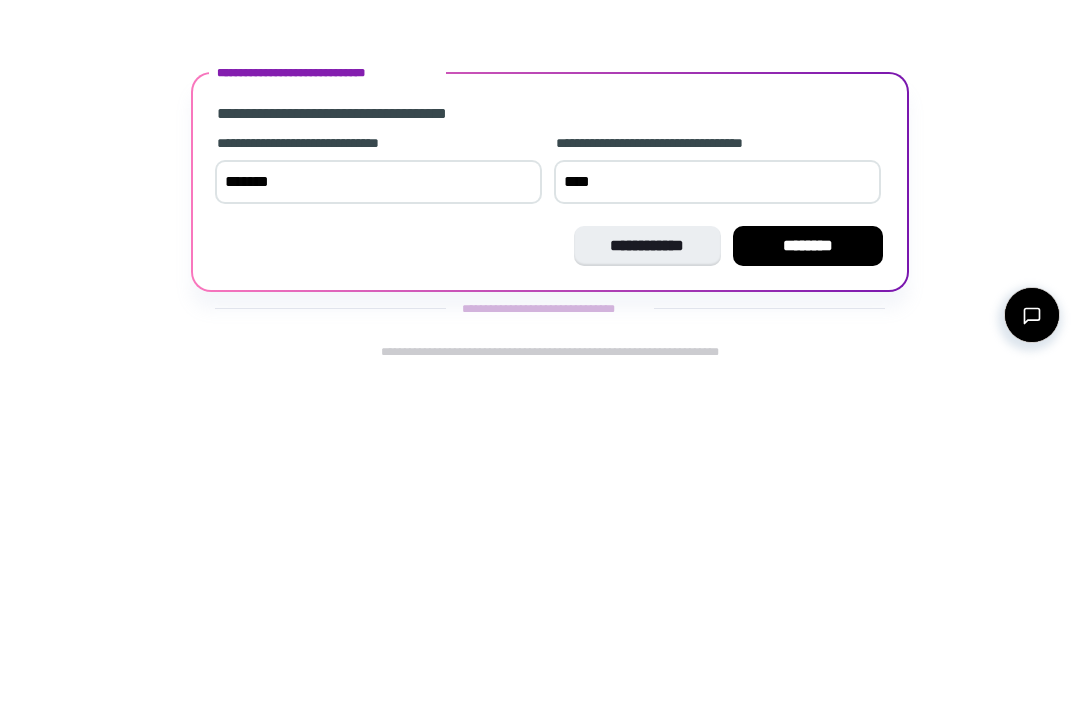 type on "*****" 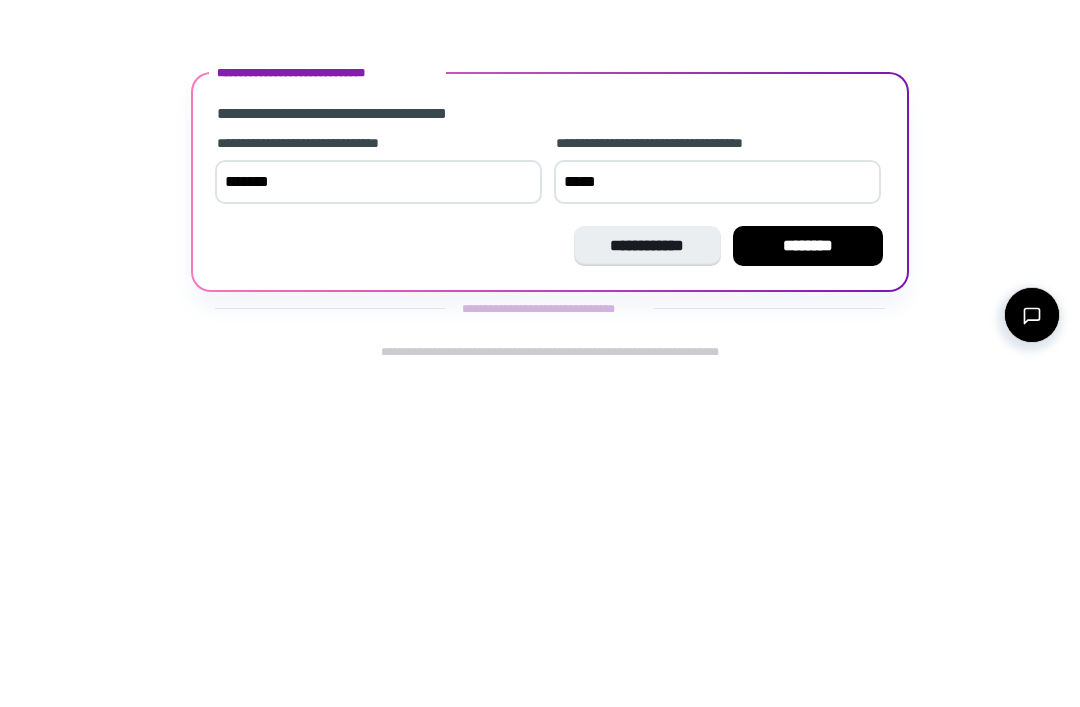 click on "********" at bounding box center (808, 590) 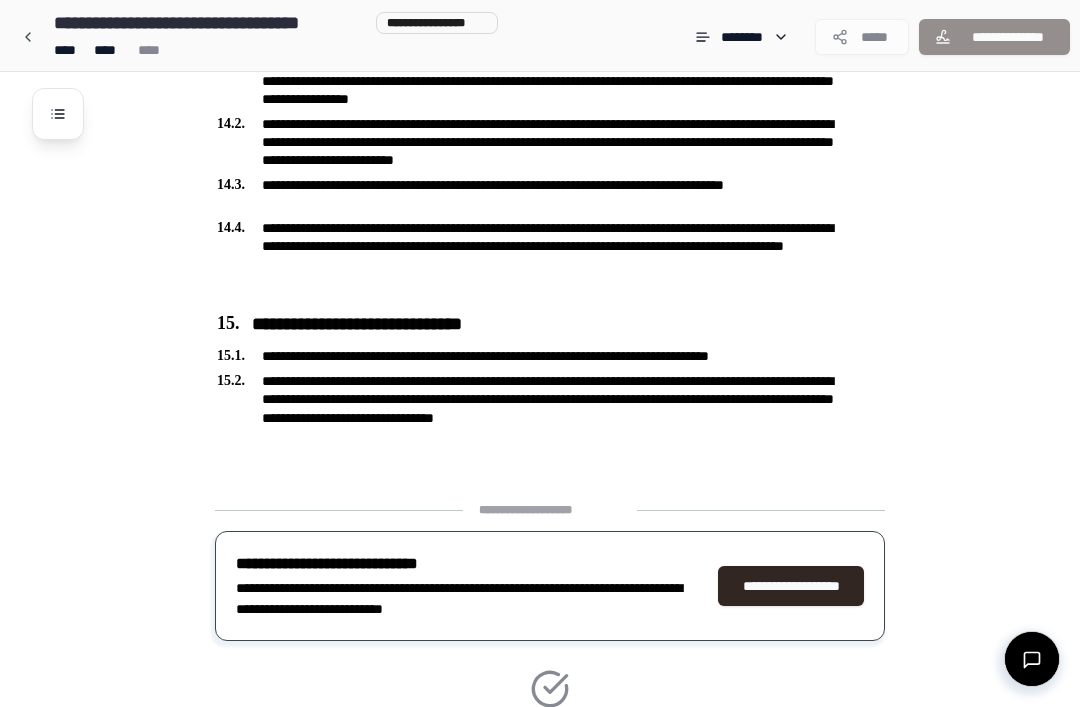 scroll, scrollTop: 4868, scrollLeft: 0, axis: vertical 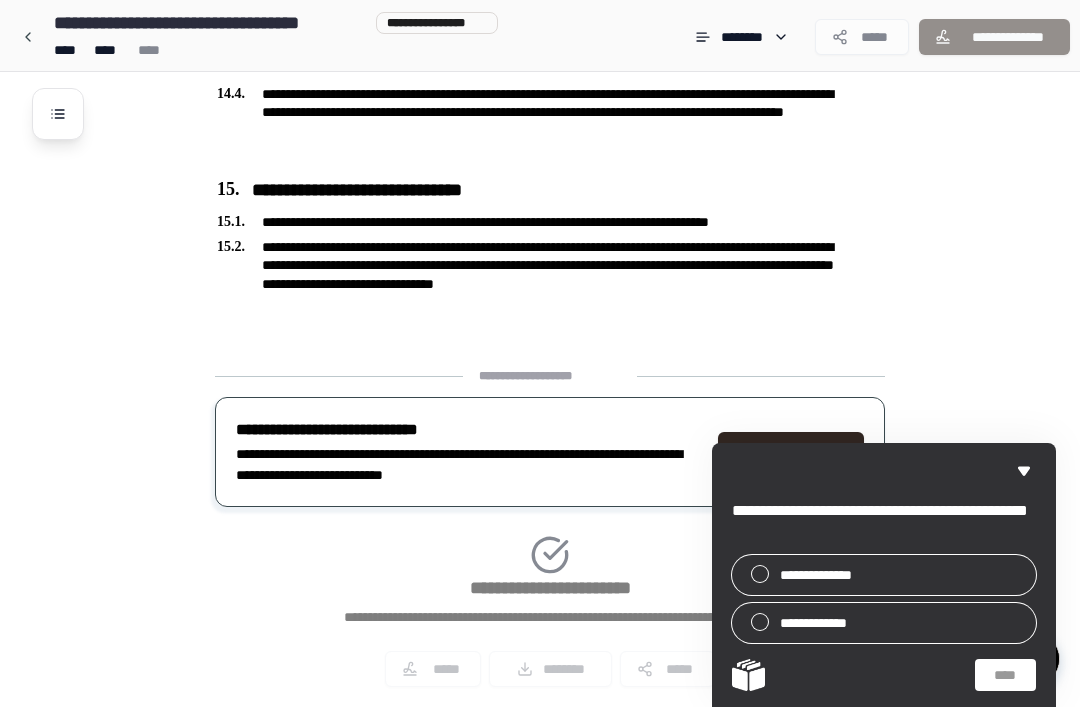 click 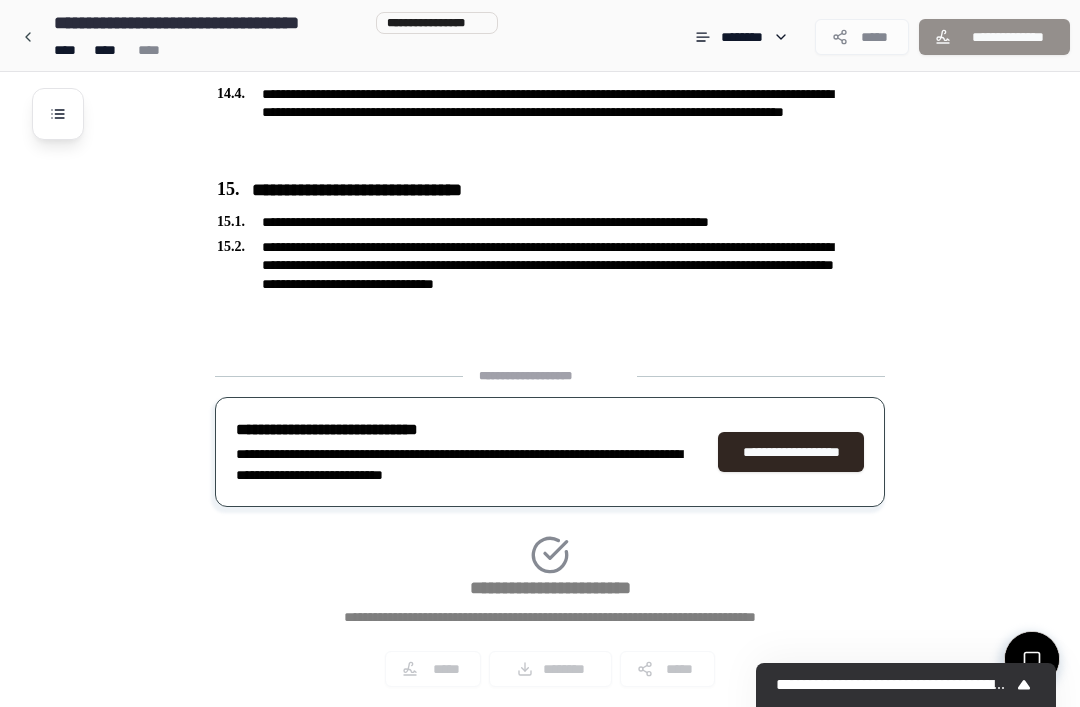 click on "**********" at bounding box center [550, 535] 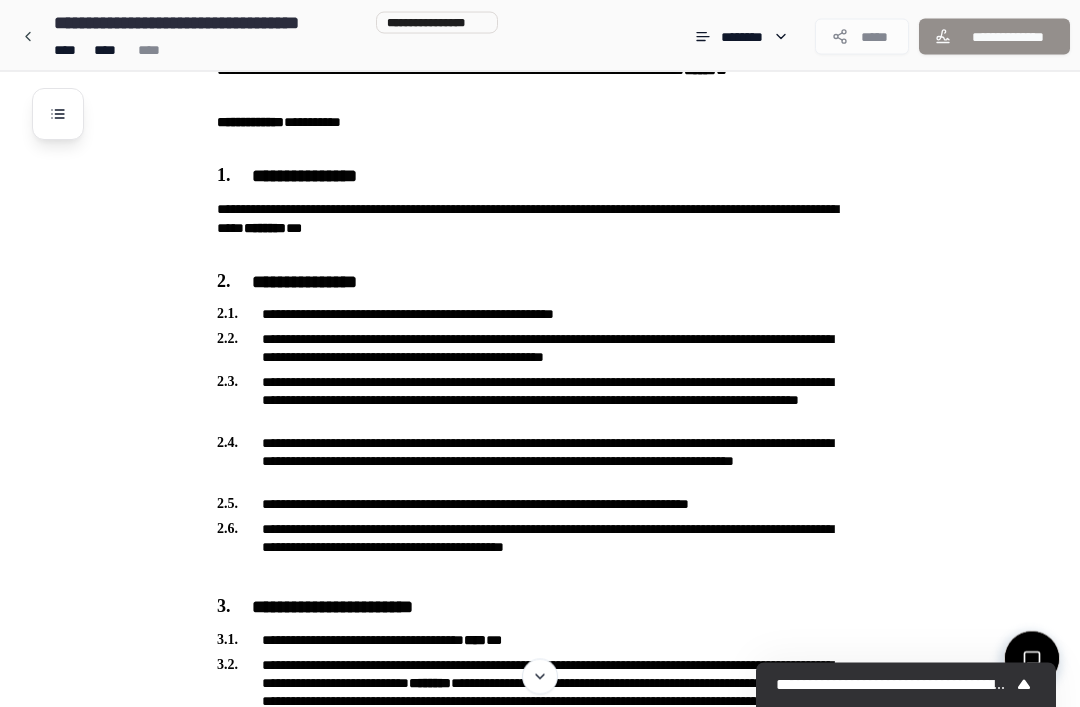 scroll, scrollTop: 0, scrollLeft: 0, axis: both 